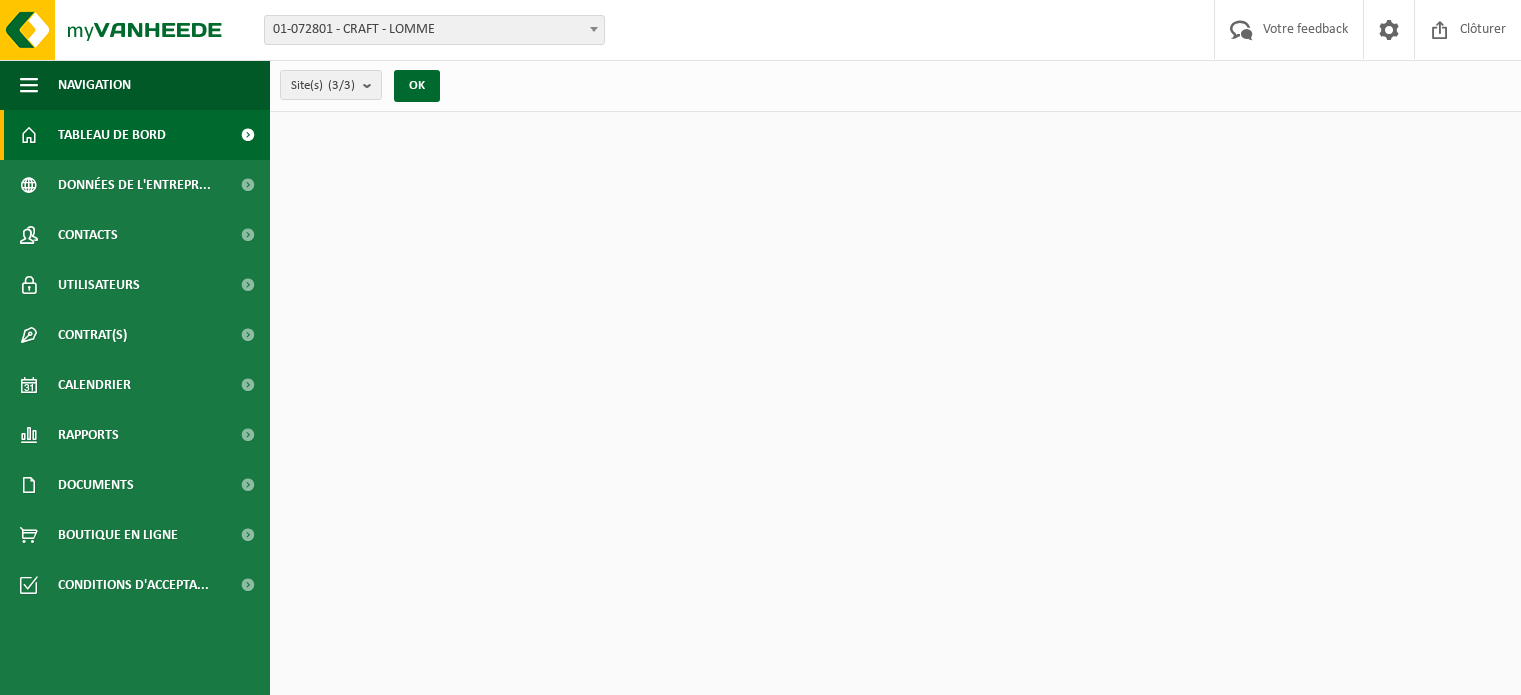 scroll, scrollTop: 0, scrollLeft: 0, axis: both 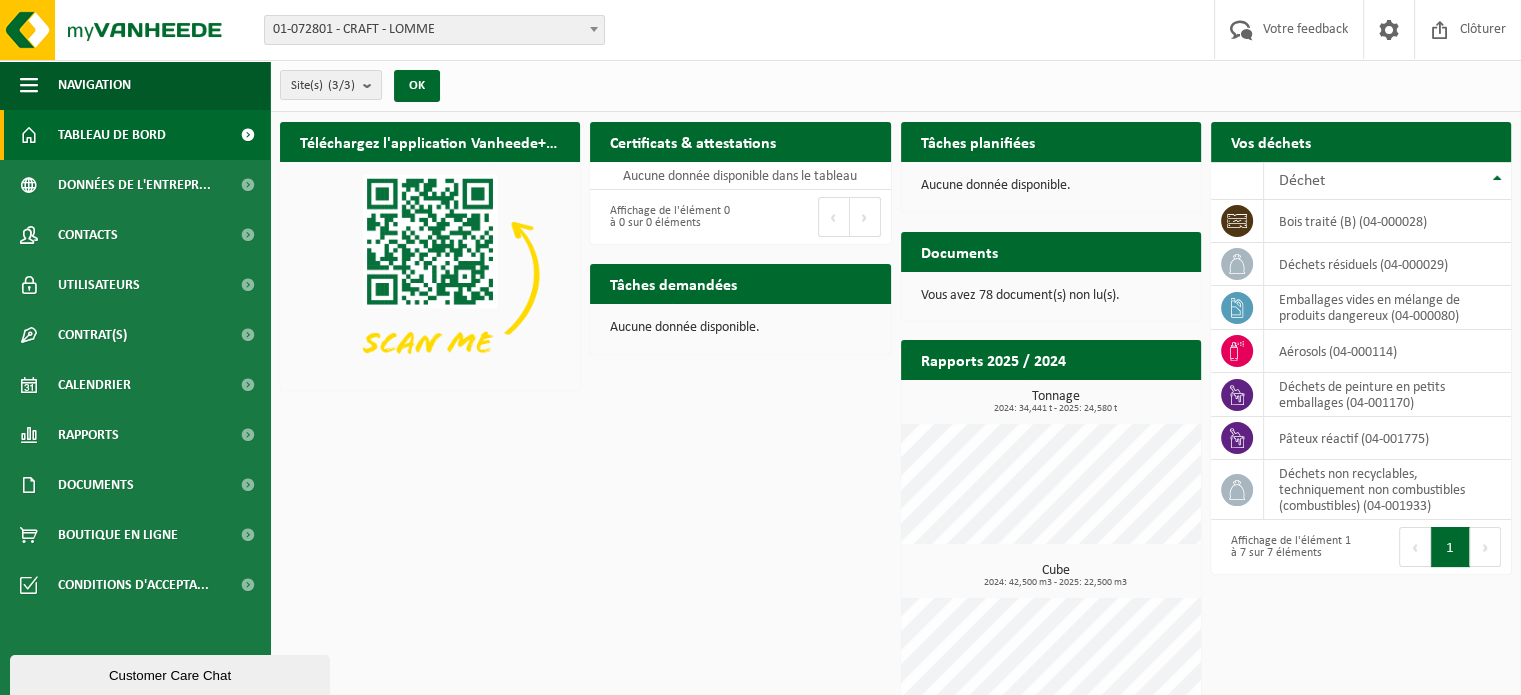 click on "Certificats & attestations" at bounding box center (693, 141) 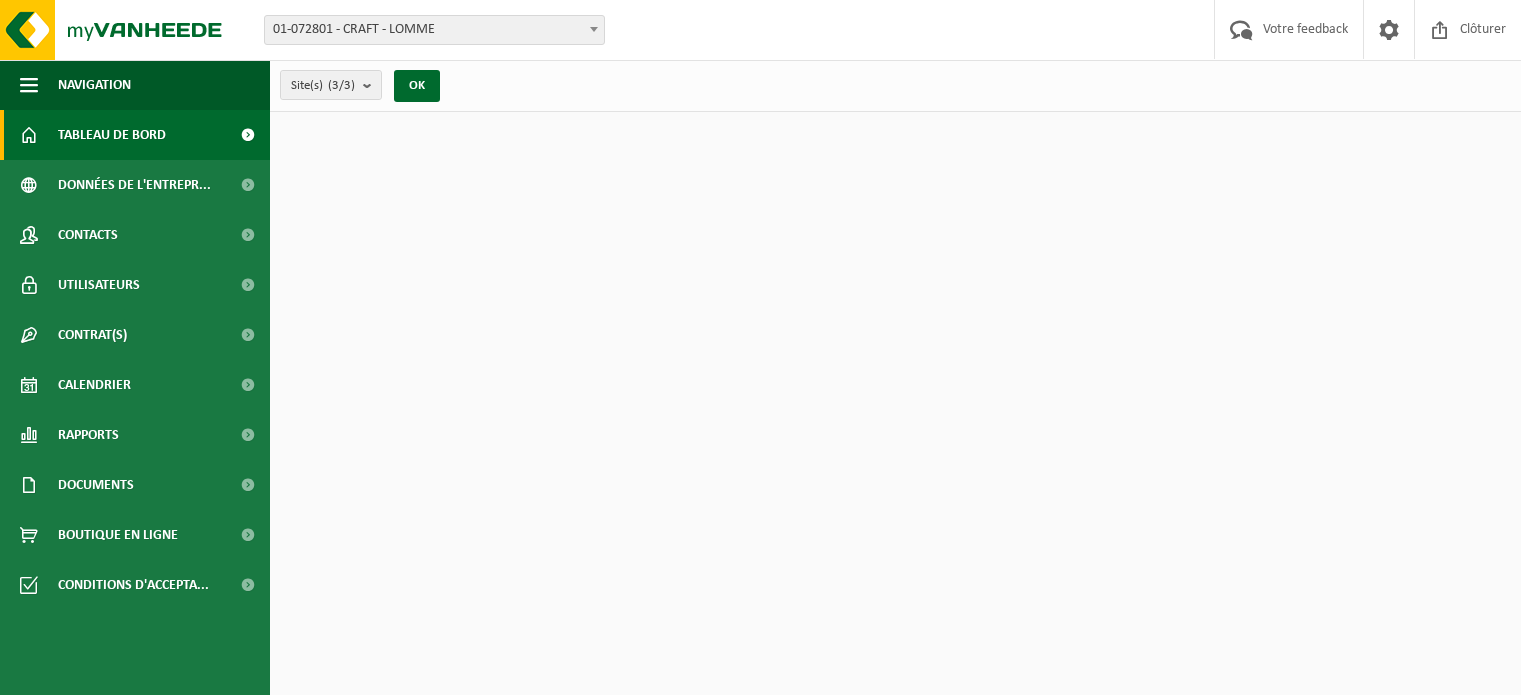 scroll, scrollTop: 0, scrollLeft: 0, axis: both 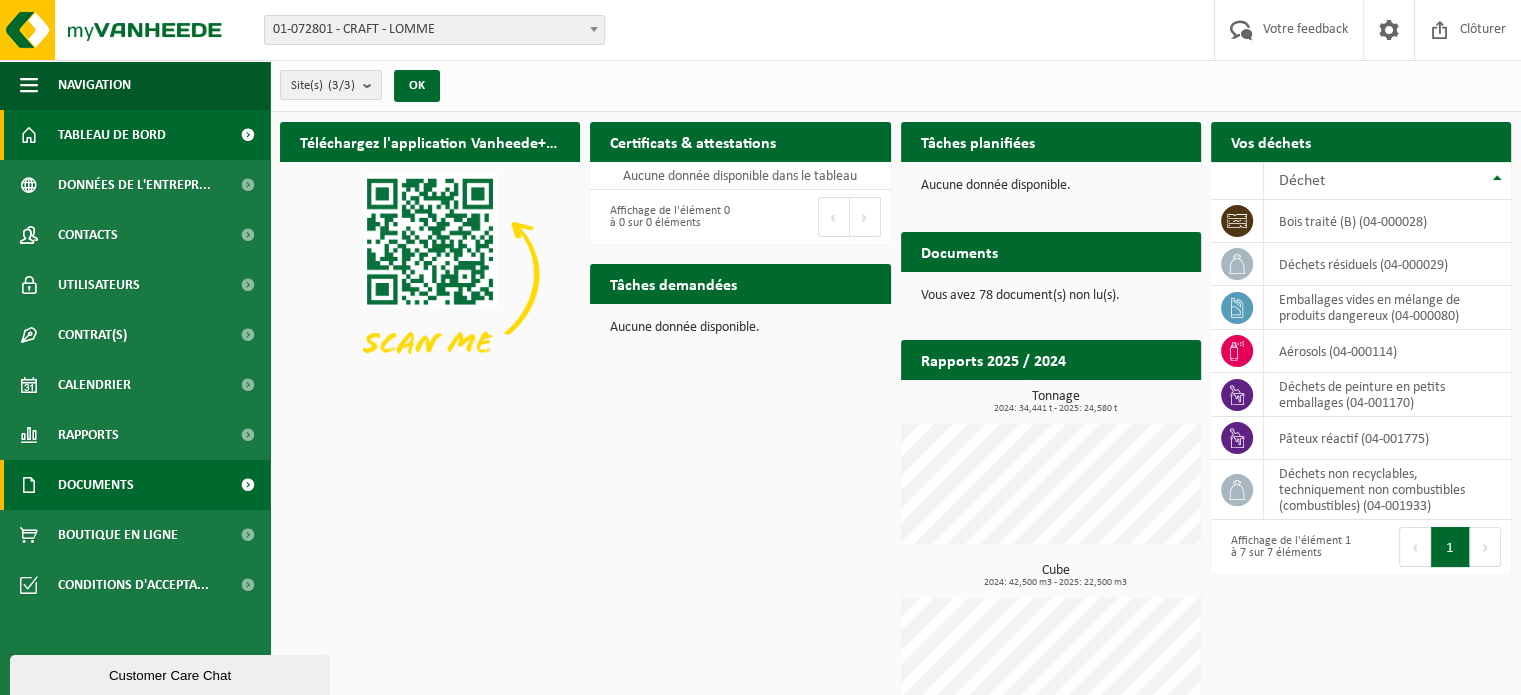 click on "Documents" at bounding box center (135, 485) 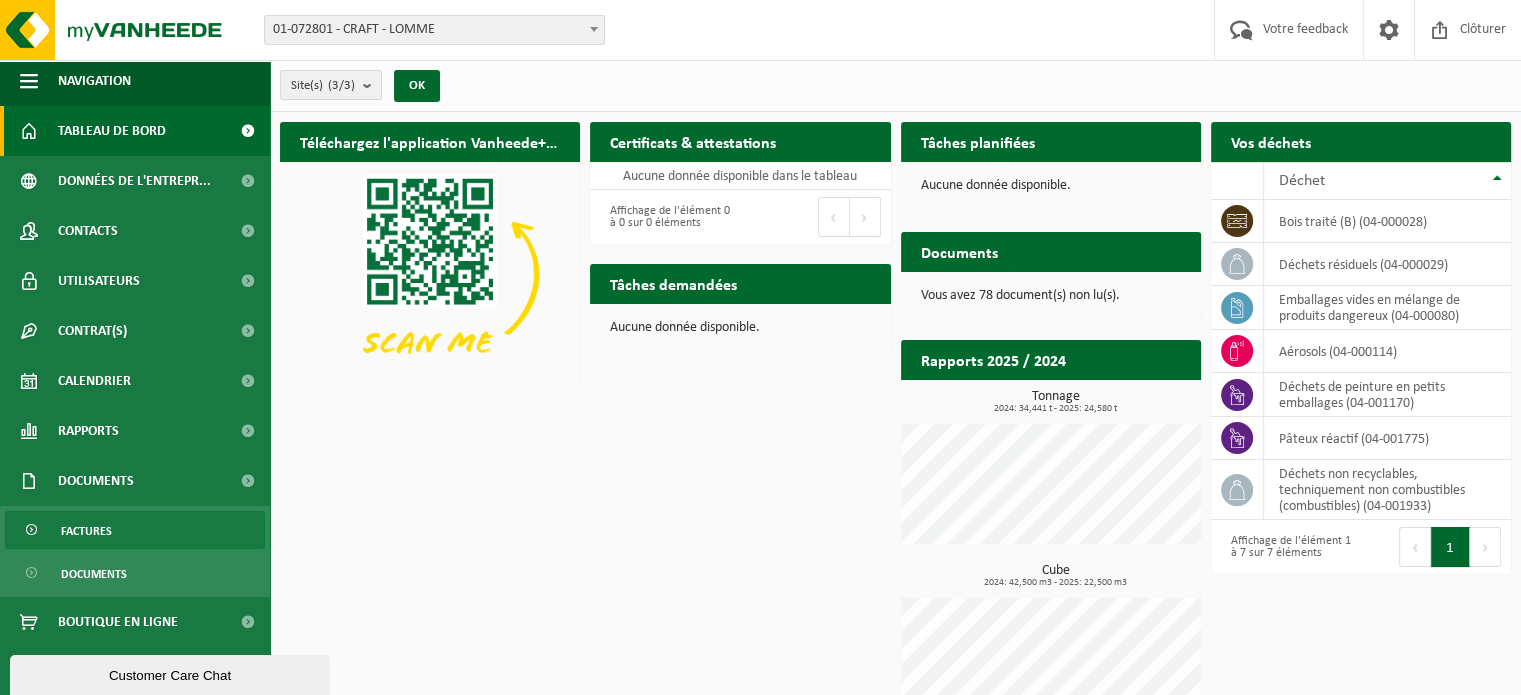 scroll, scrollTop: 5, scrollLeft: 0, axis: vertical 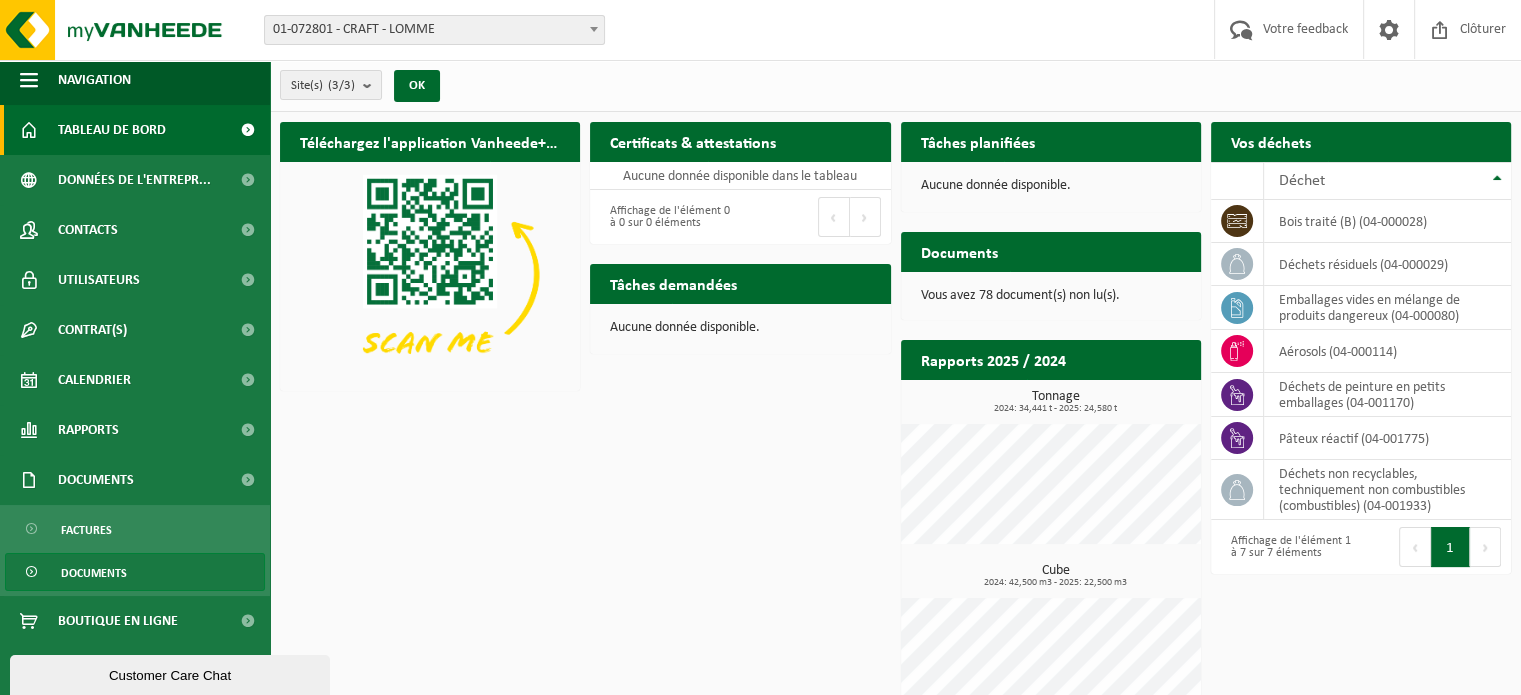 click on "Documents" at bounding box center [94, 573] 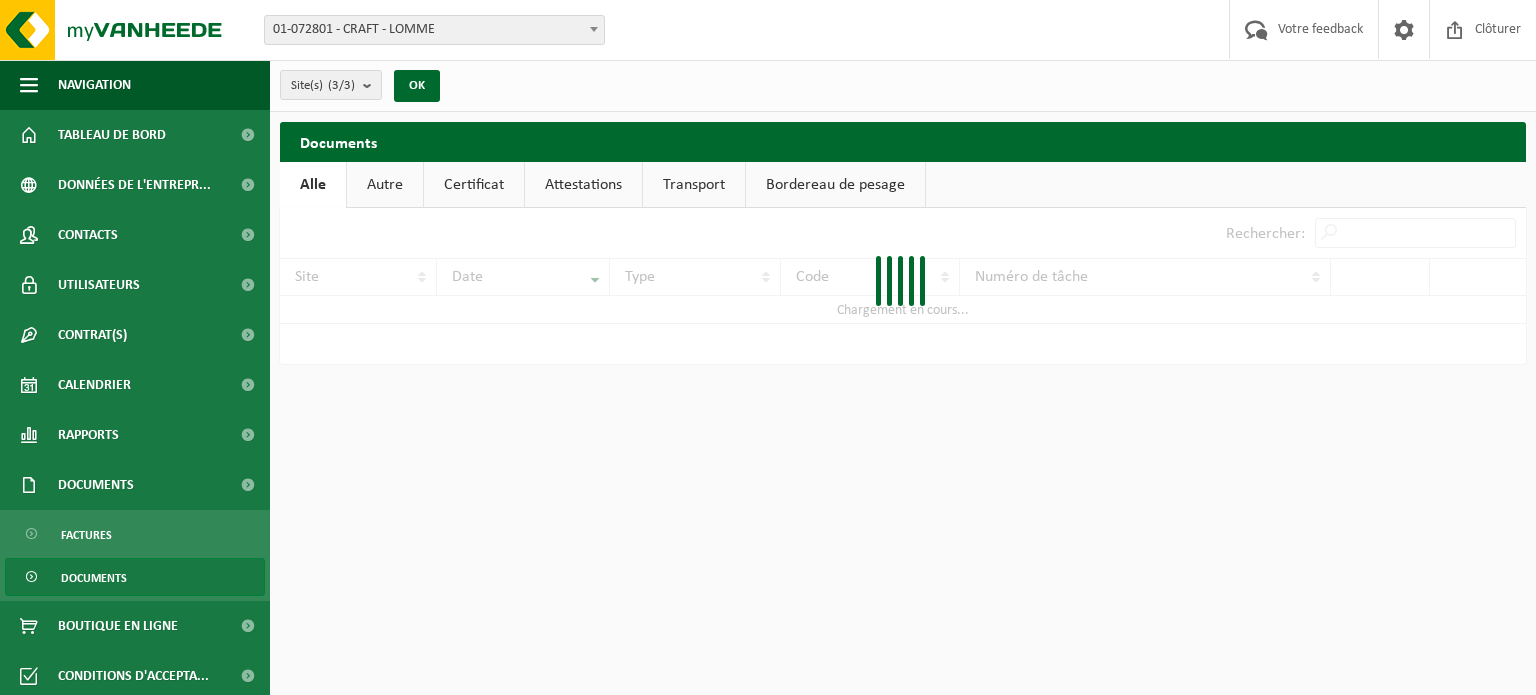 scroll, scrollTop: 0, scrollLeft: 0, axis: both 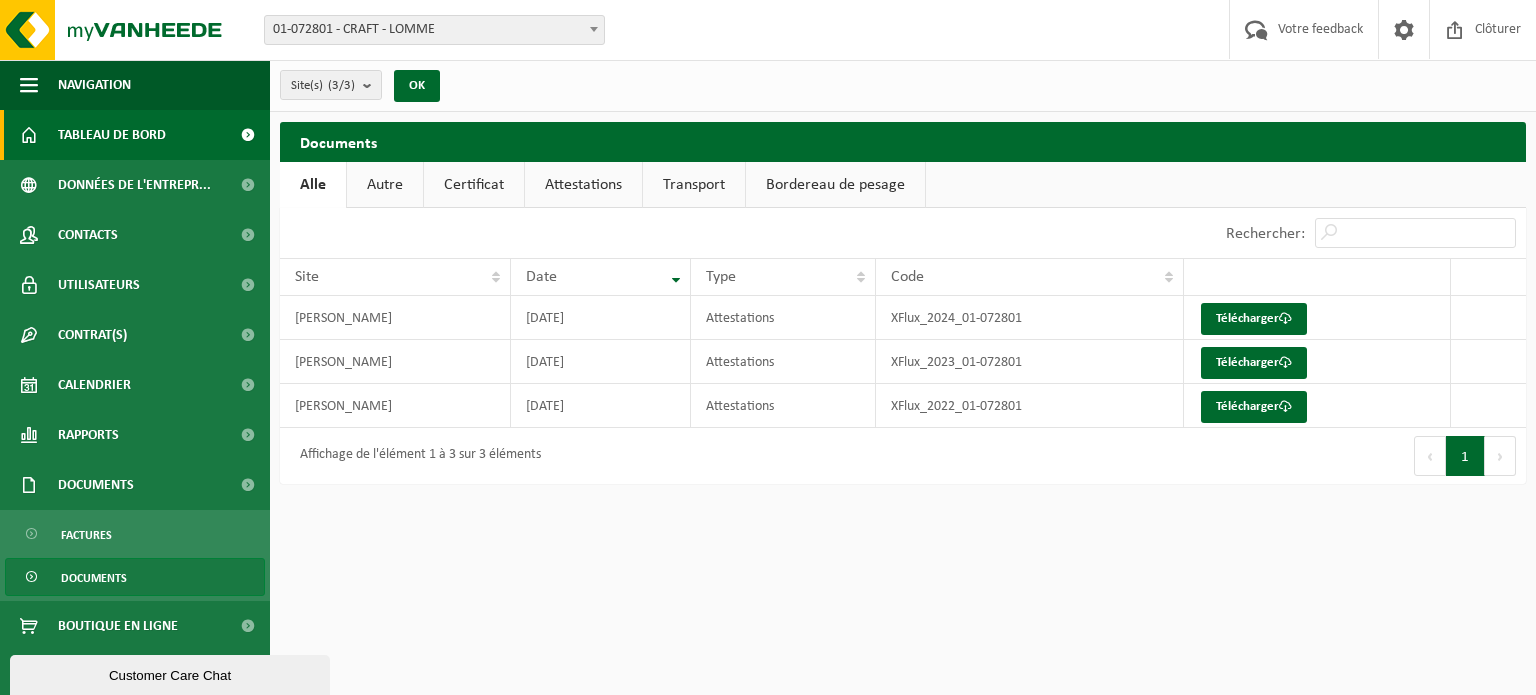 click on "Tableau de bord" at bounding box center [112, 135] 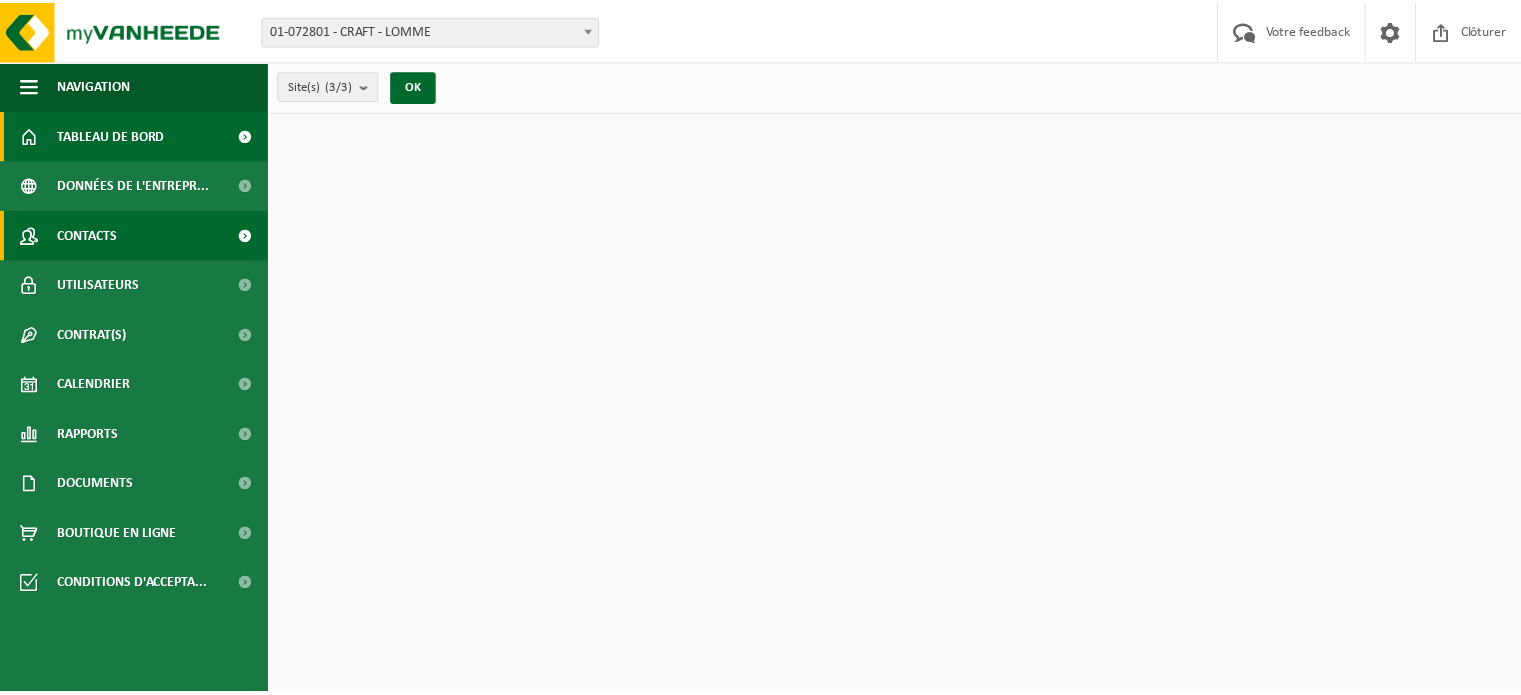scroll, scrollTop: 0, scrollLeft: 0, axis: both 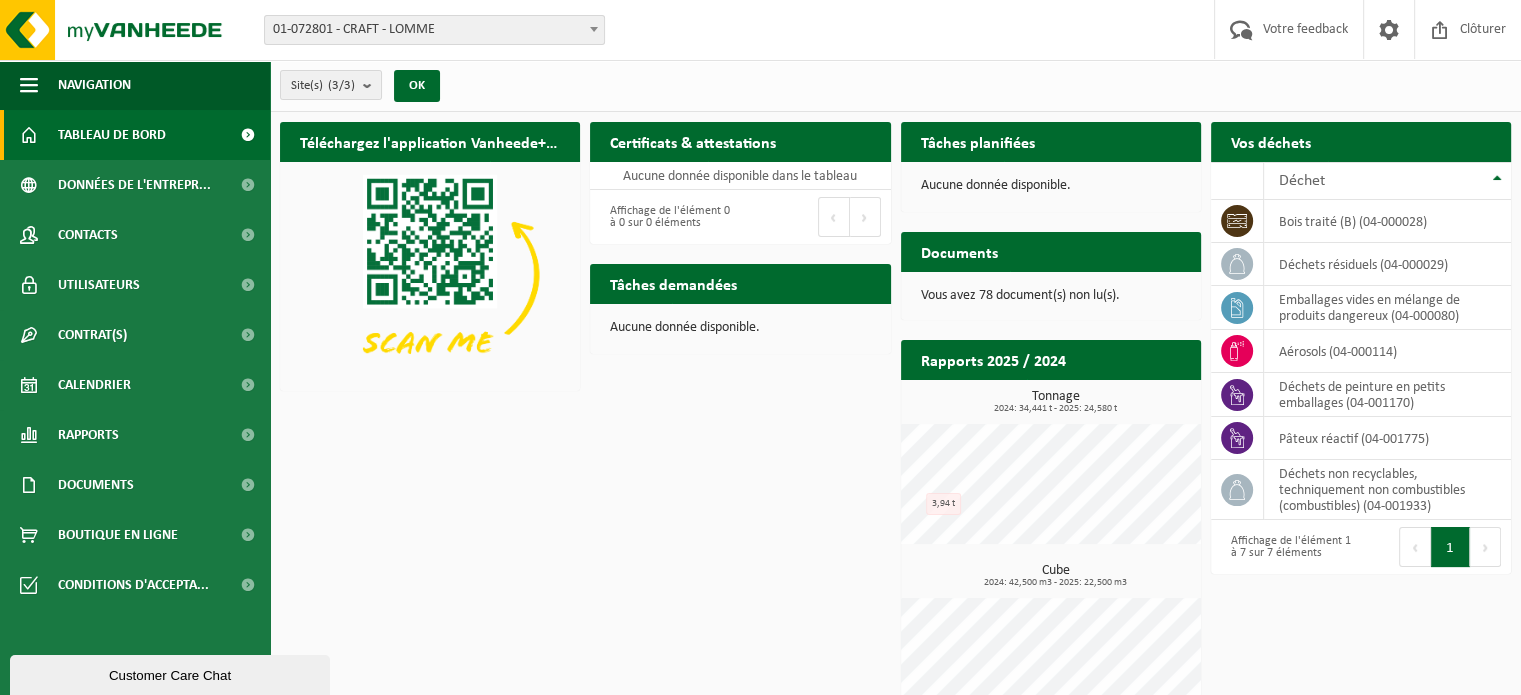 click on "Documents" at bounding box center [959, 251] 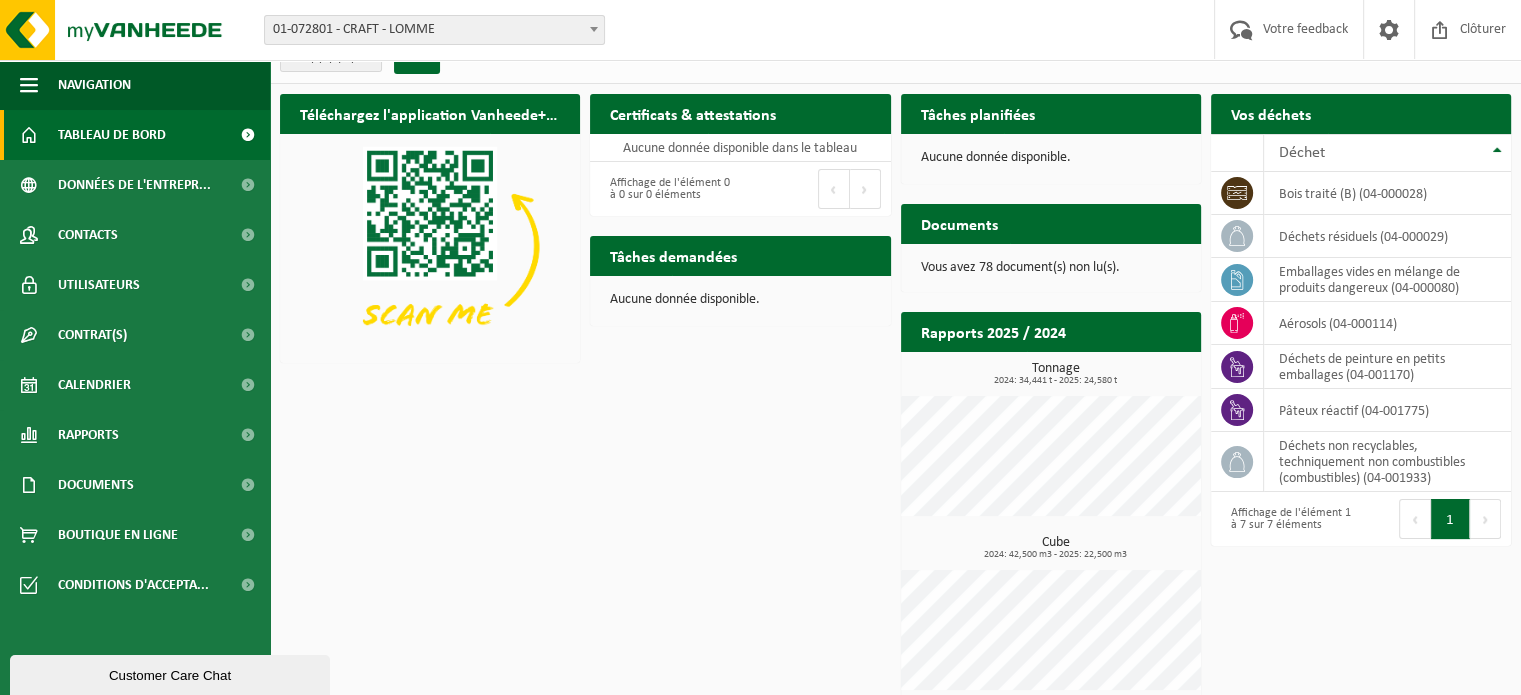 scroll, scrollTop: 41, scrollLeft: 0, axis: vertical 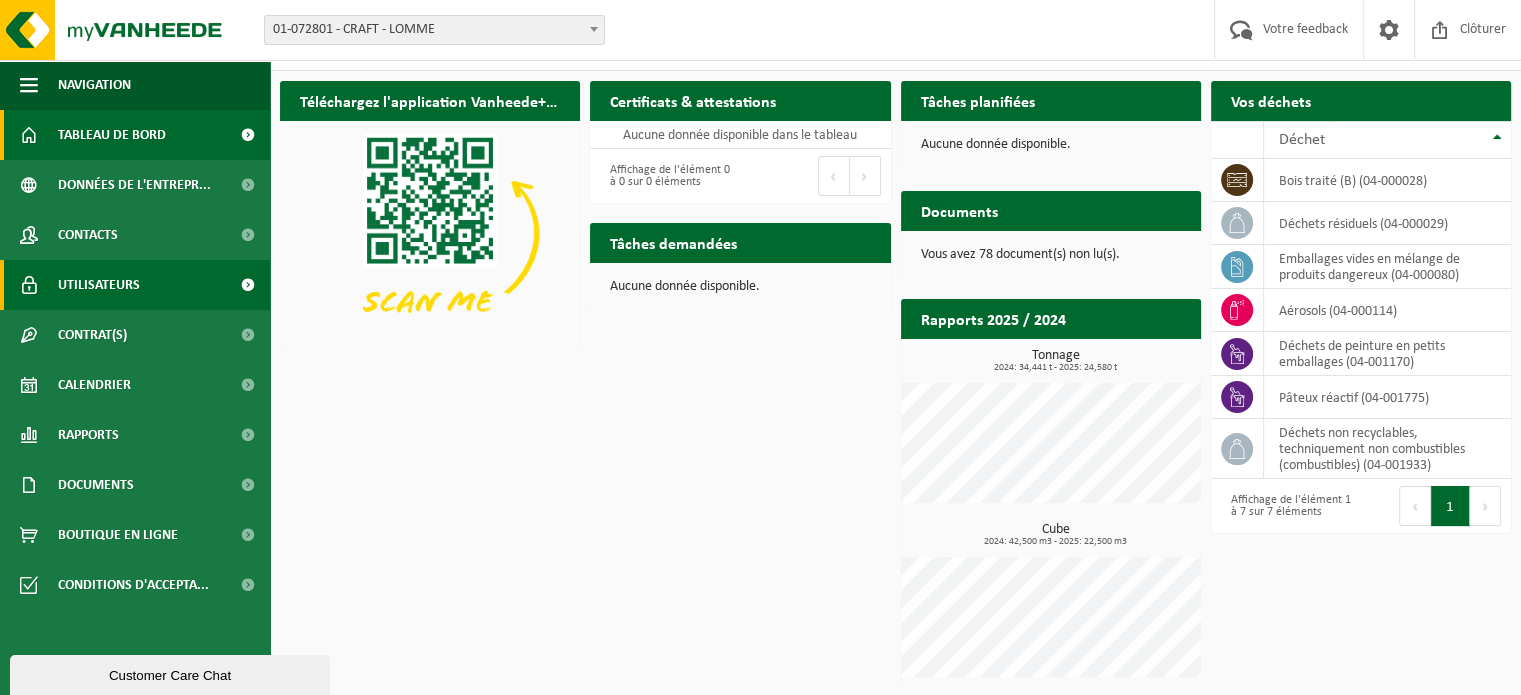 click on "Utilisateurs" at bounding box center [135, 285] 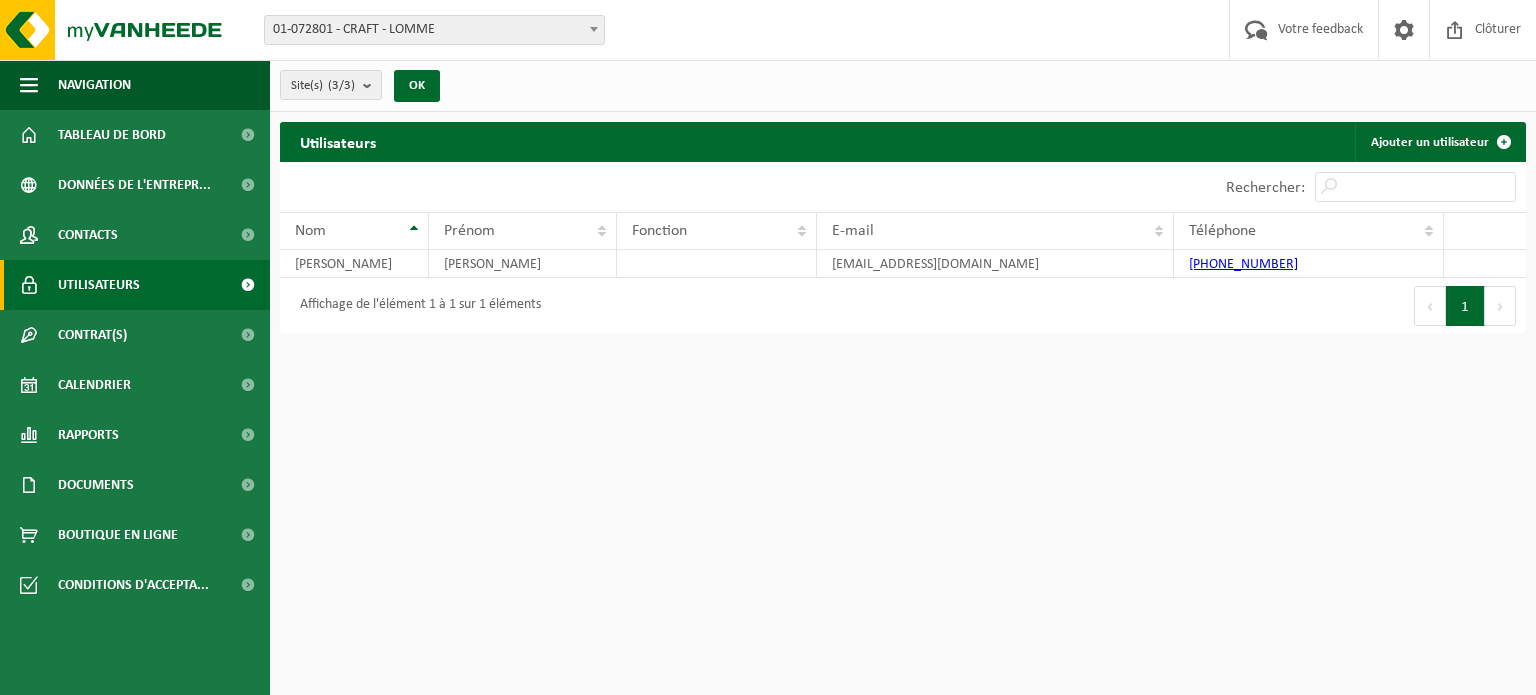 scroll, scrollTop: 0, scrollLeft: 0, axis: both 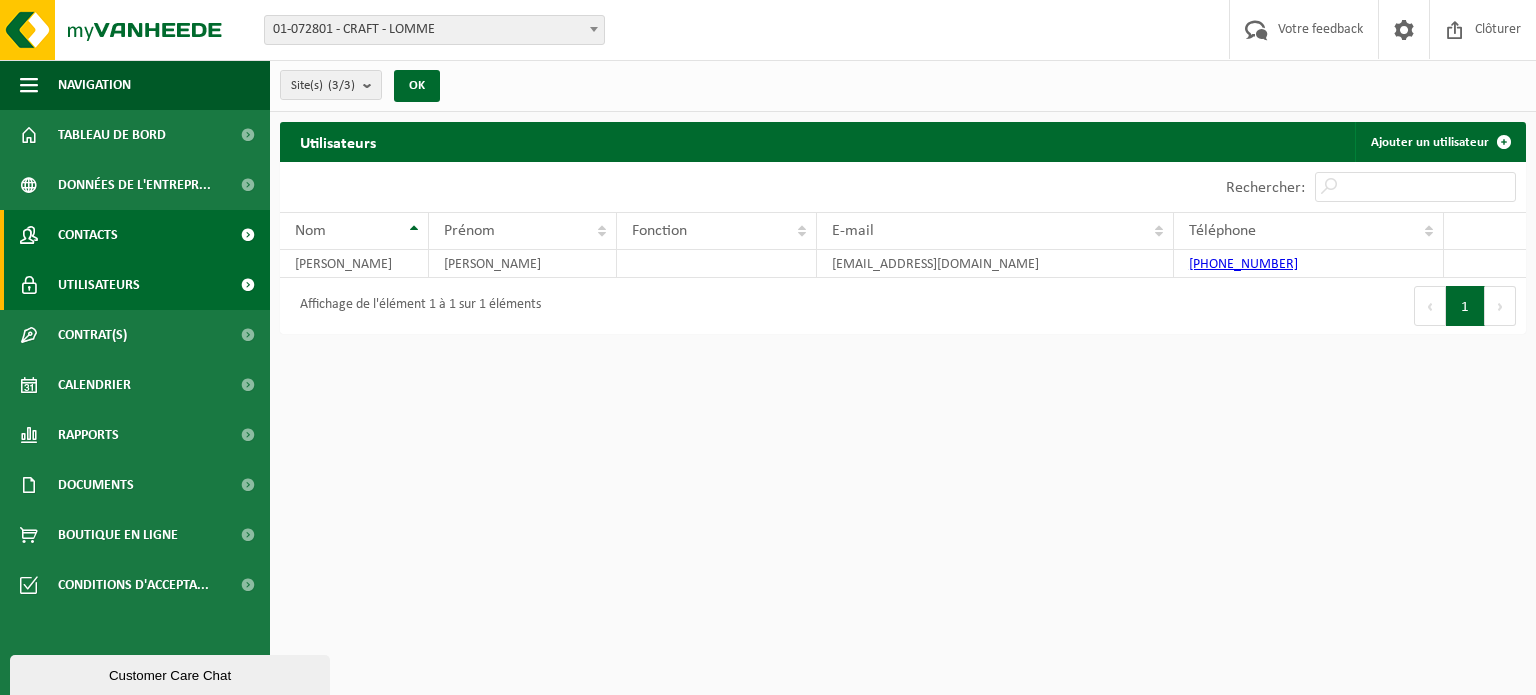 click on "Contacts" at bounding box center (88, 235) 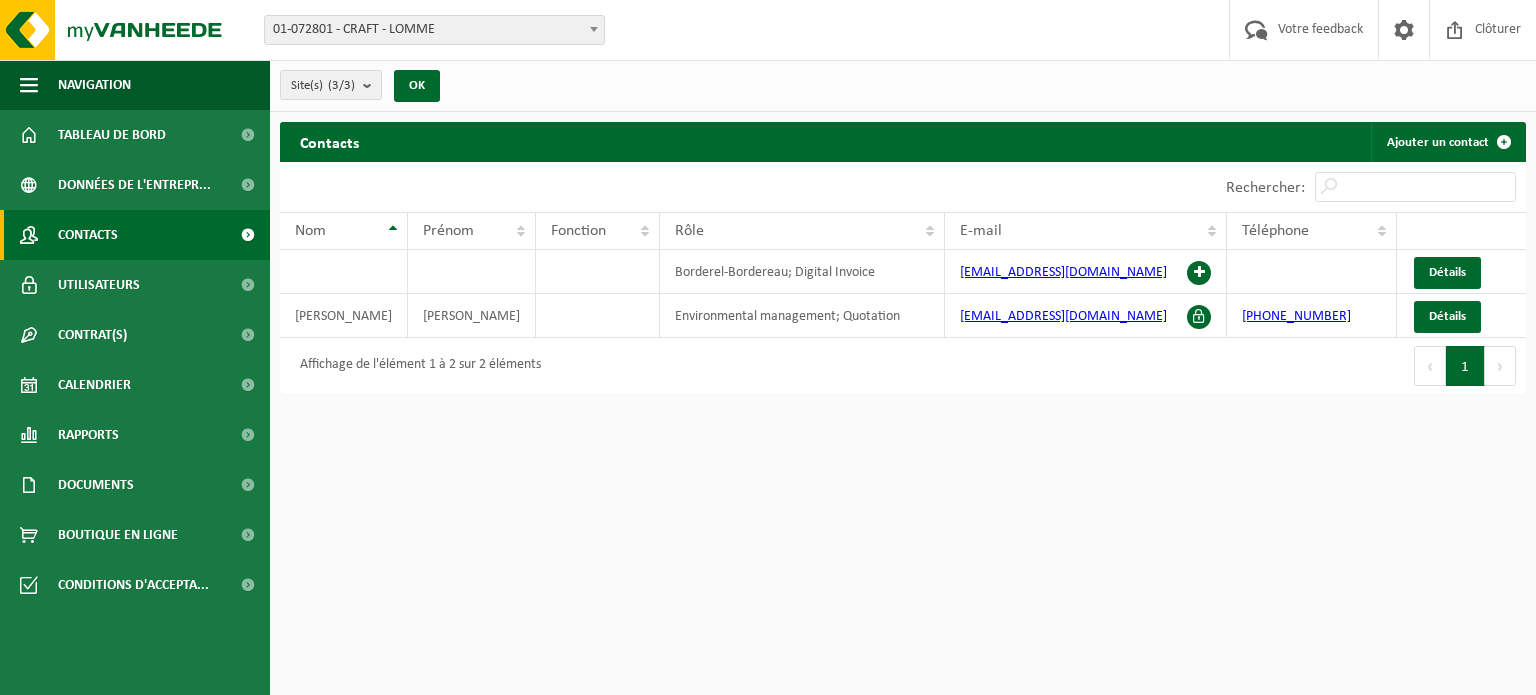 scroll, scrollTop: 0, scrollLeft: 0, axis: both 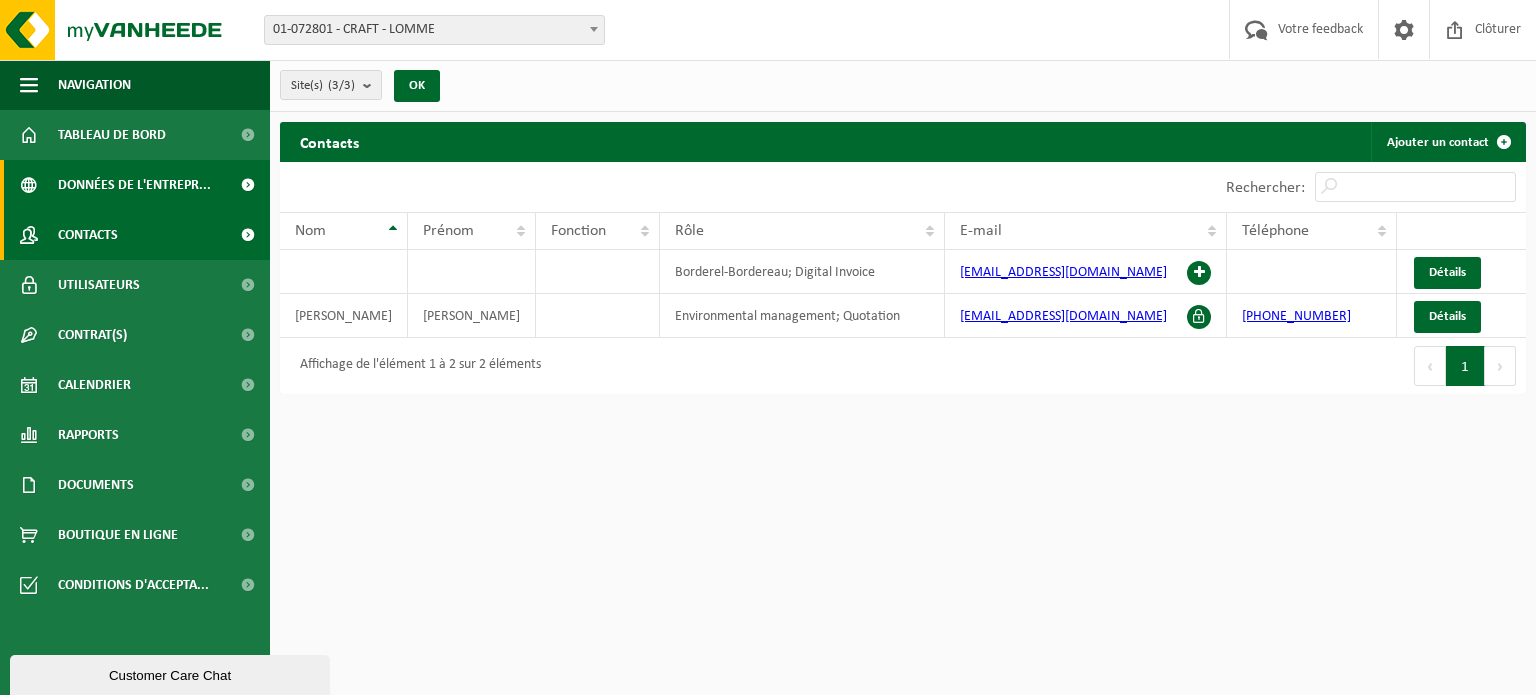 click on "Données de l'entrepr..." at bounding box center (134, 185) 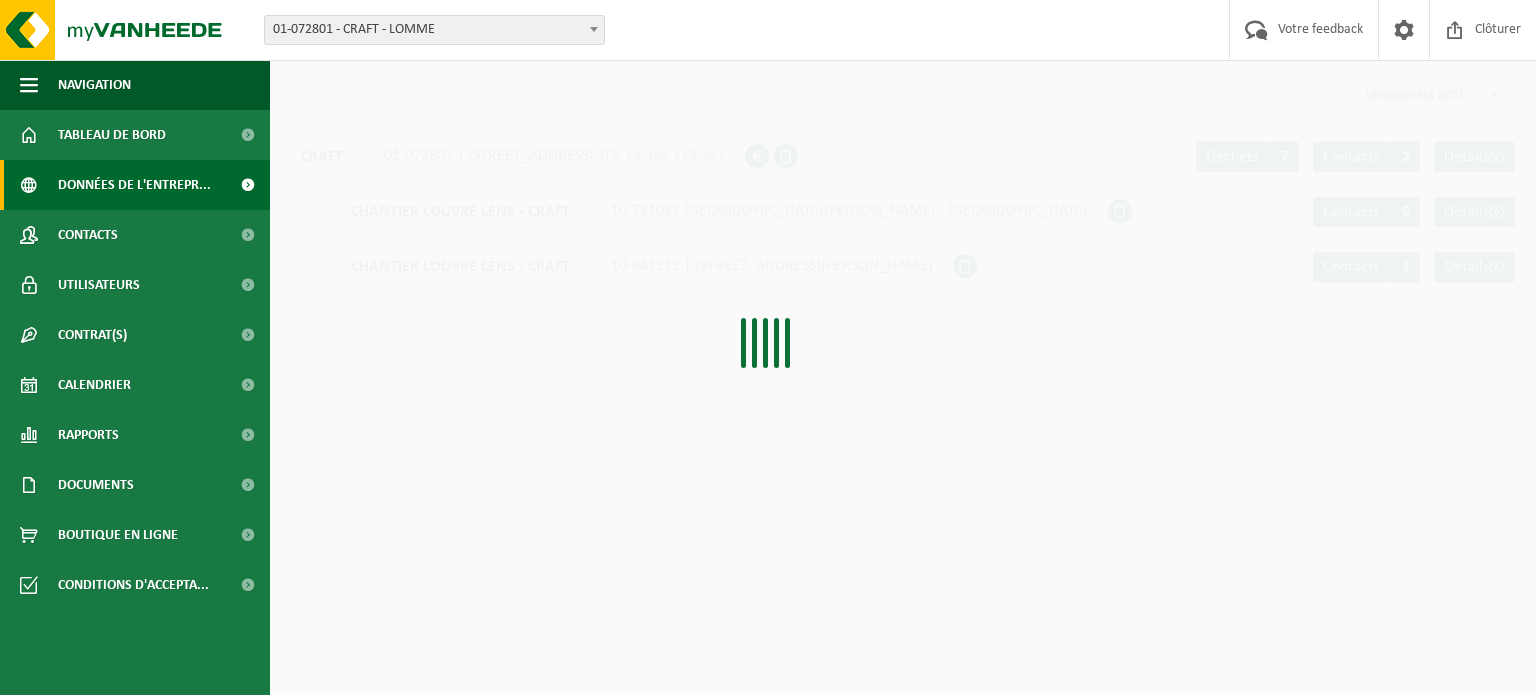 scroll, scrollTop: 0, scrollLeft: 0, axis: both 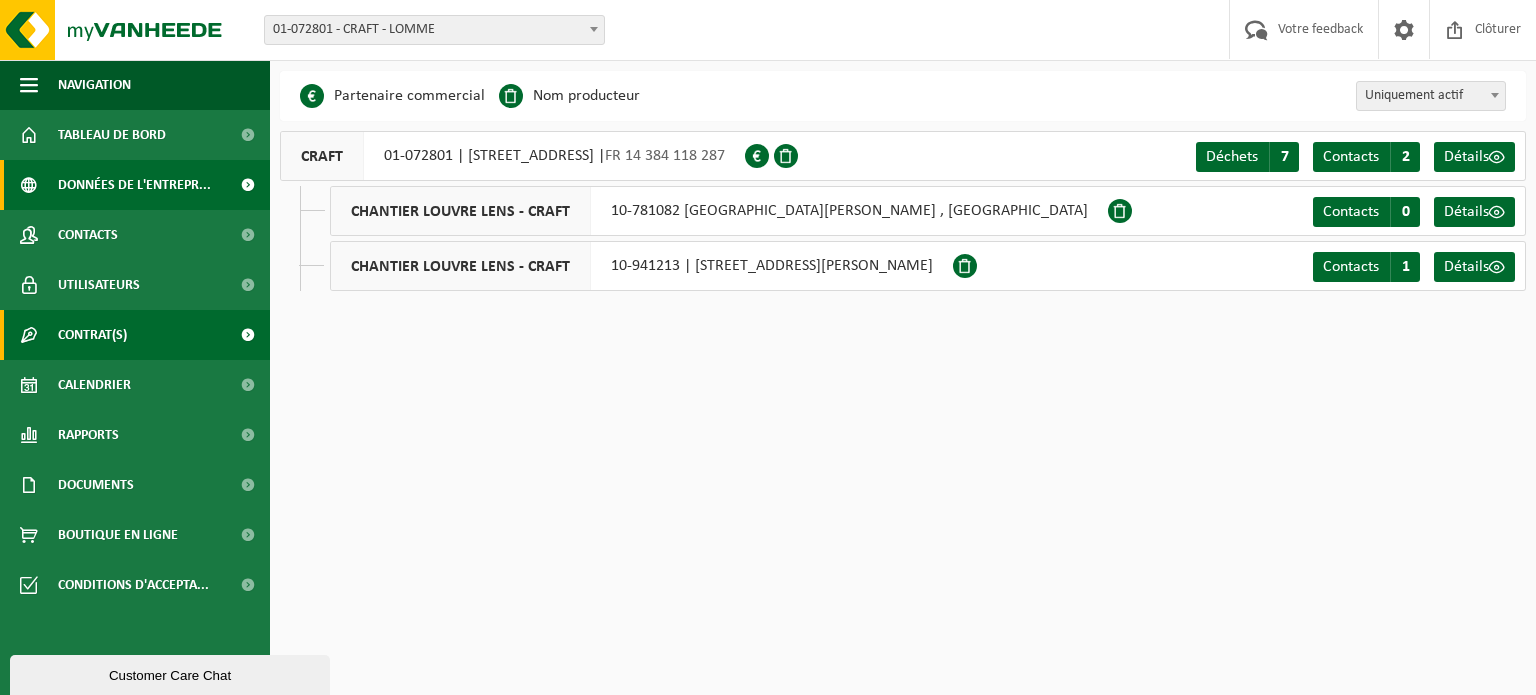 click on "Contrat(s)" at bounding box center (92, 335) 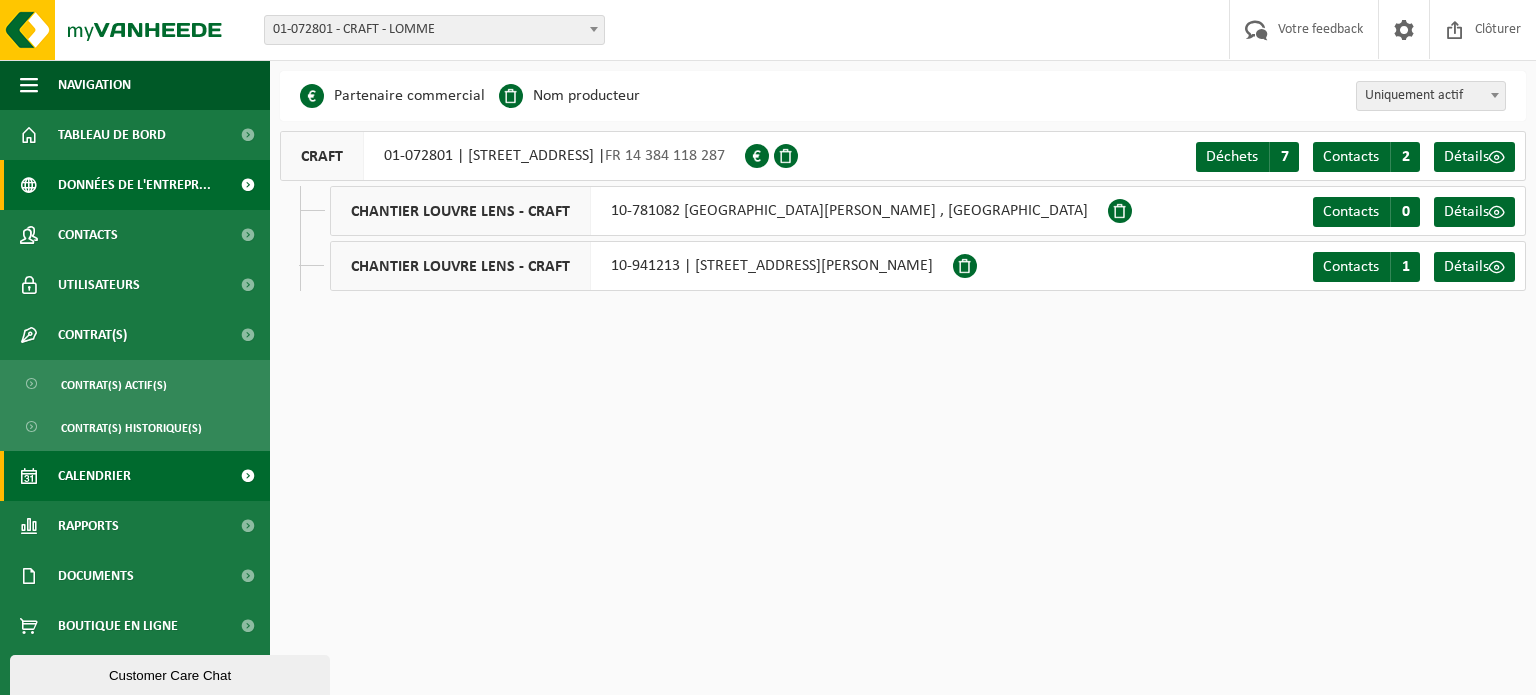 click on "Calendrier" at bounding box center [94, 476] 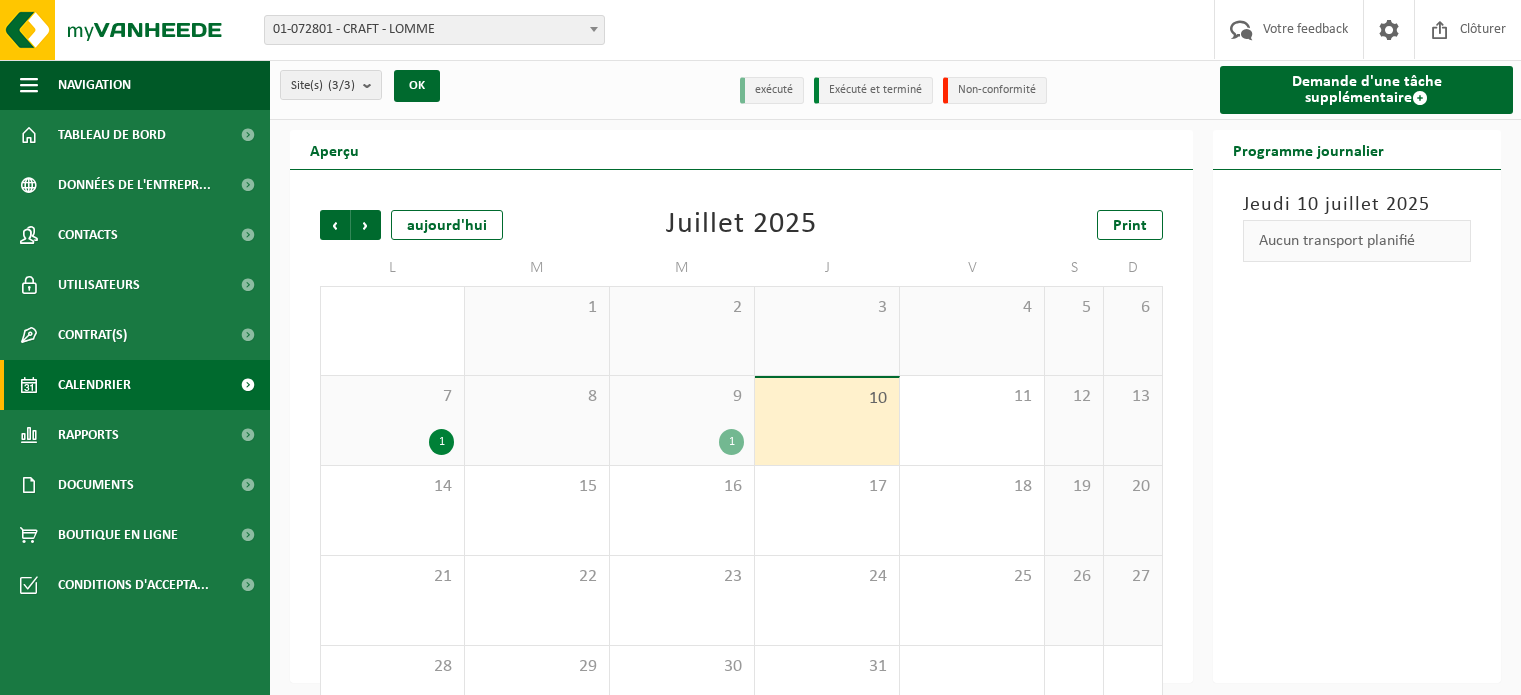 scroll, scrollTop: 0, scrollLeft: 0, axis: both 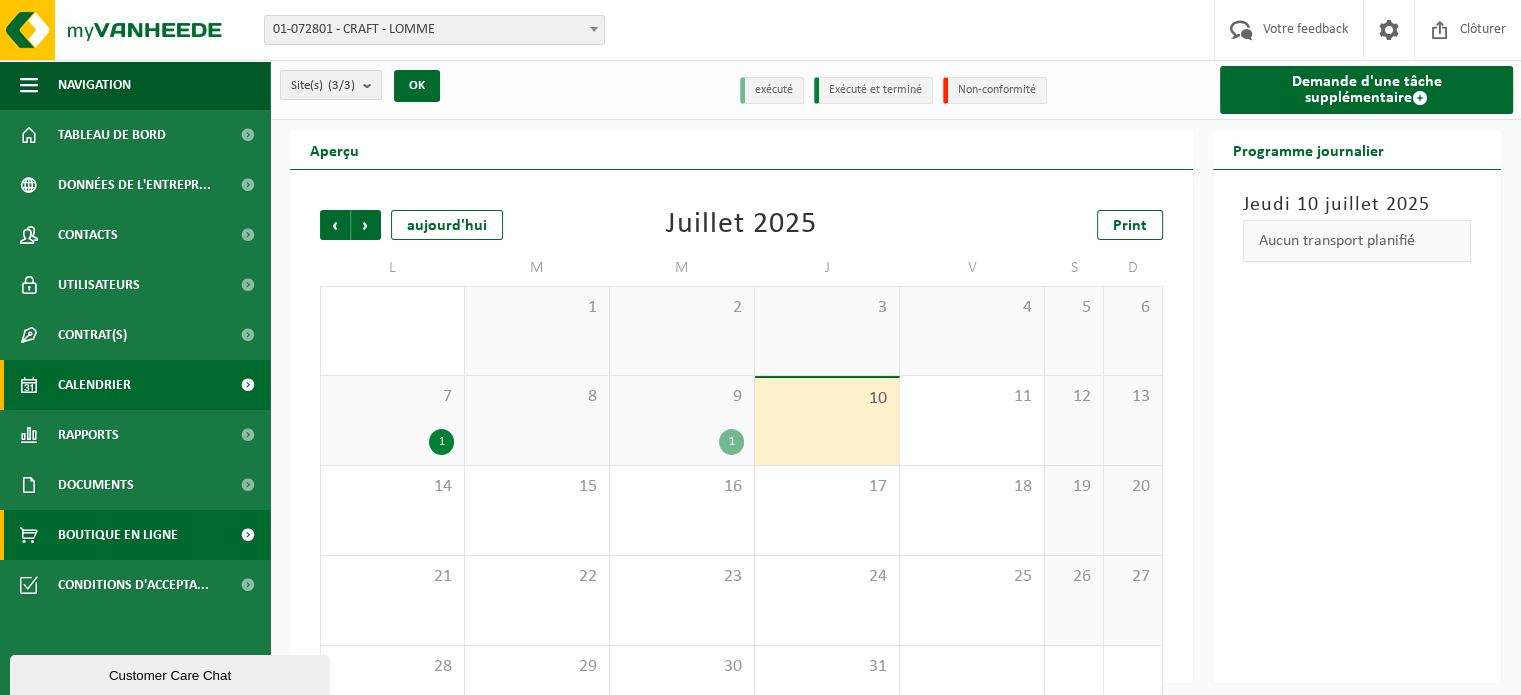 click on "Boutique en ligne" at bounding box center (118, 535) 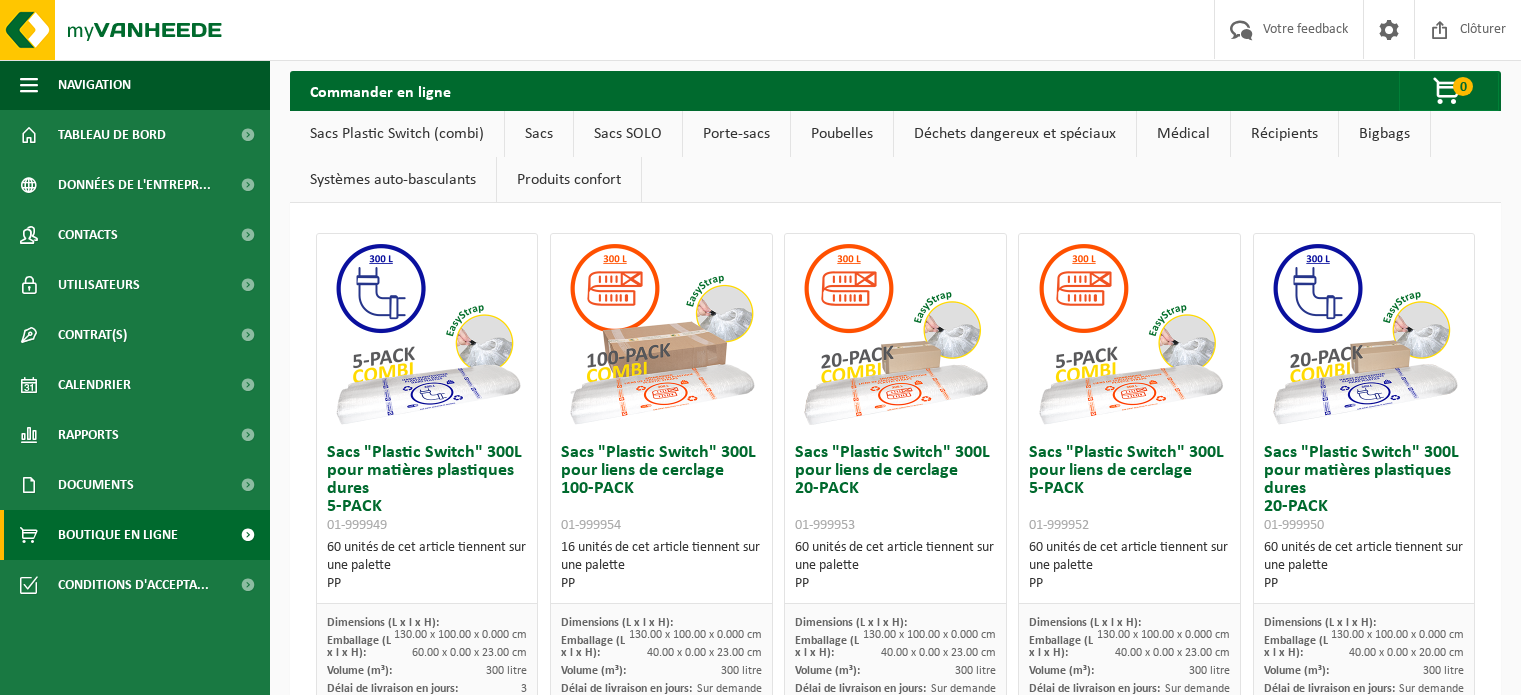 scroll, scrollTop: 0, scrollLeft: 0, axis: both 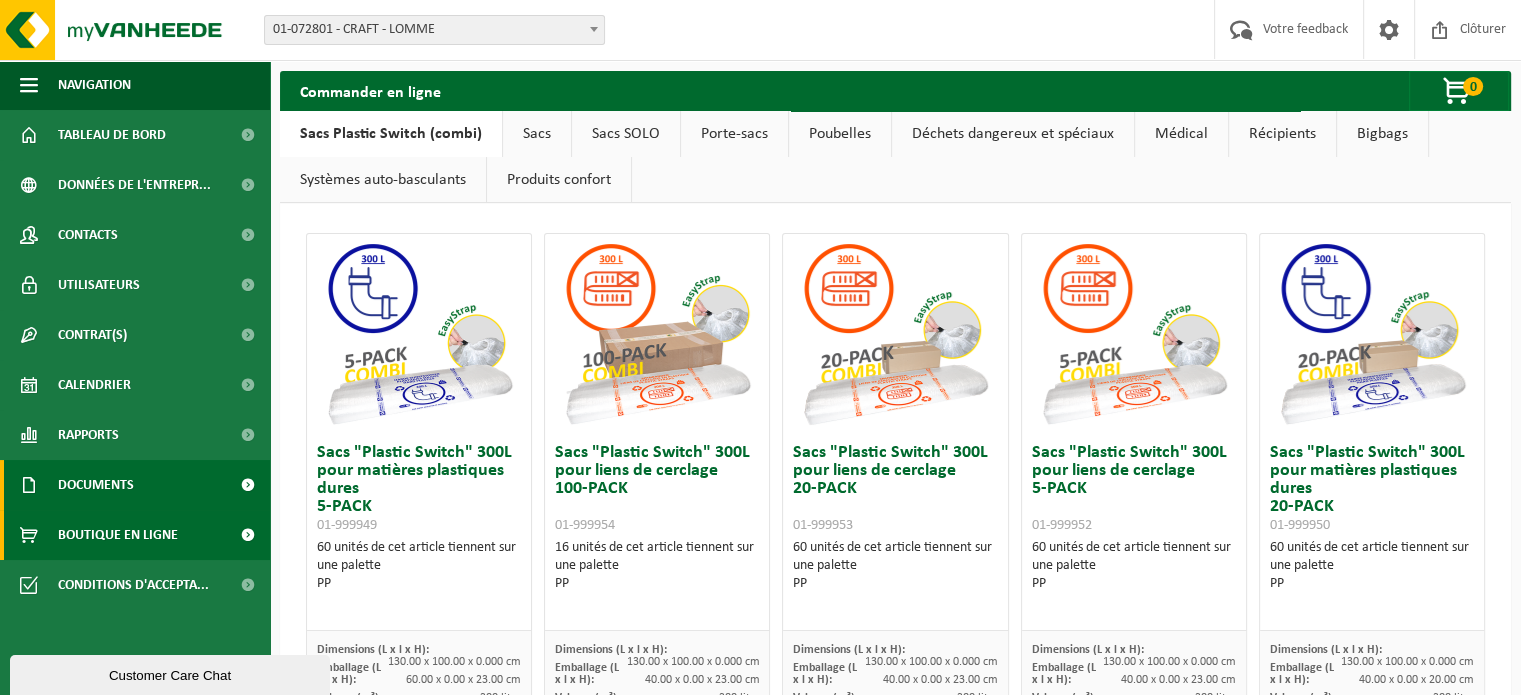 click on "Documents" at bounding box center [96, 485] 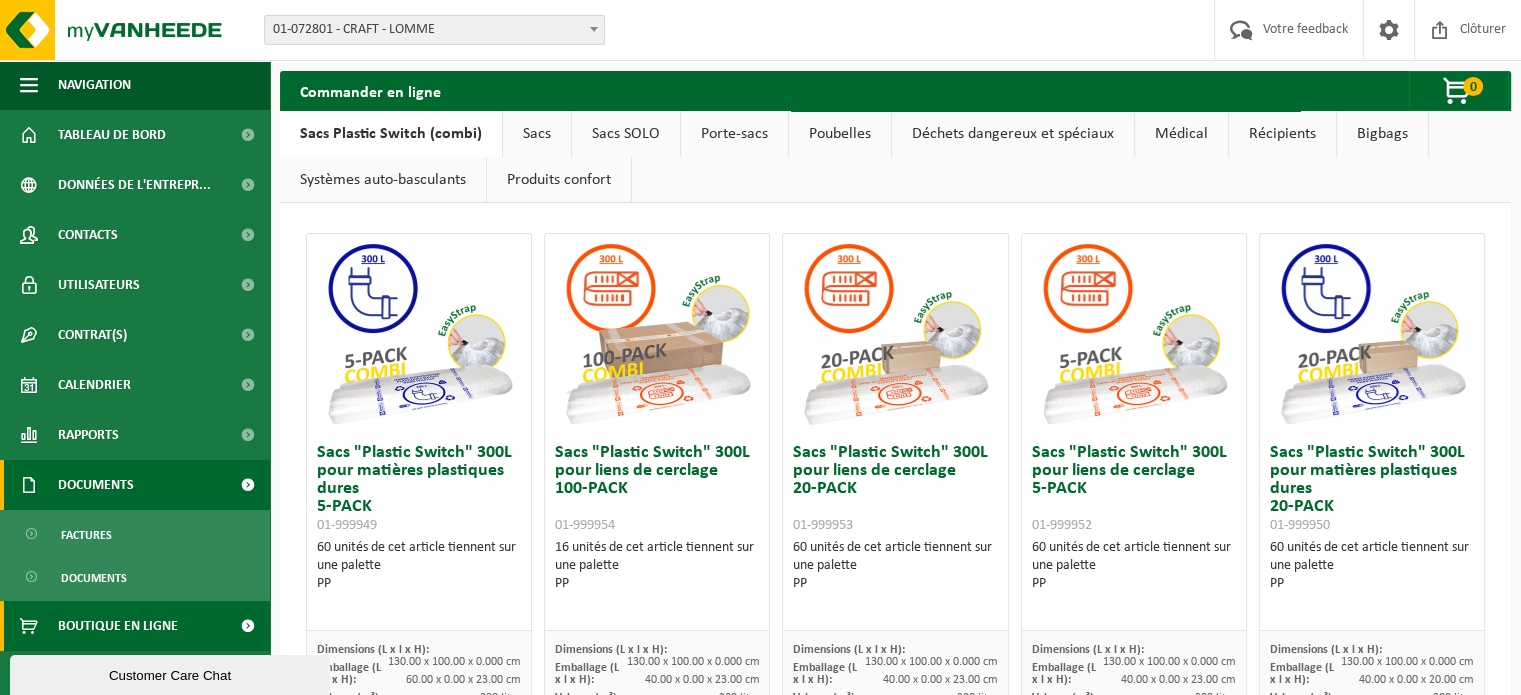 click on "Documents" at bounding box center (96, 485) 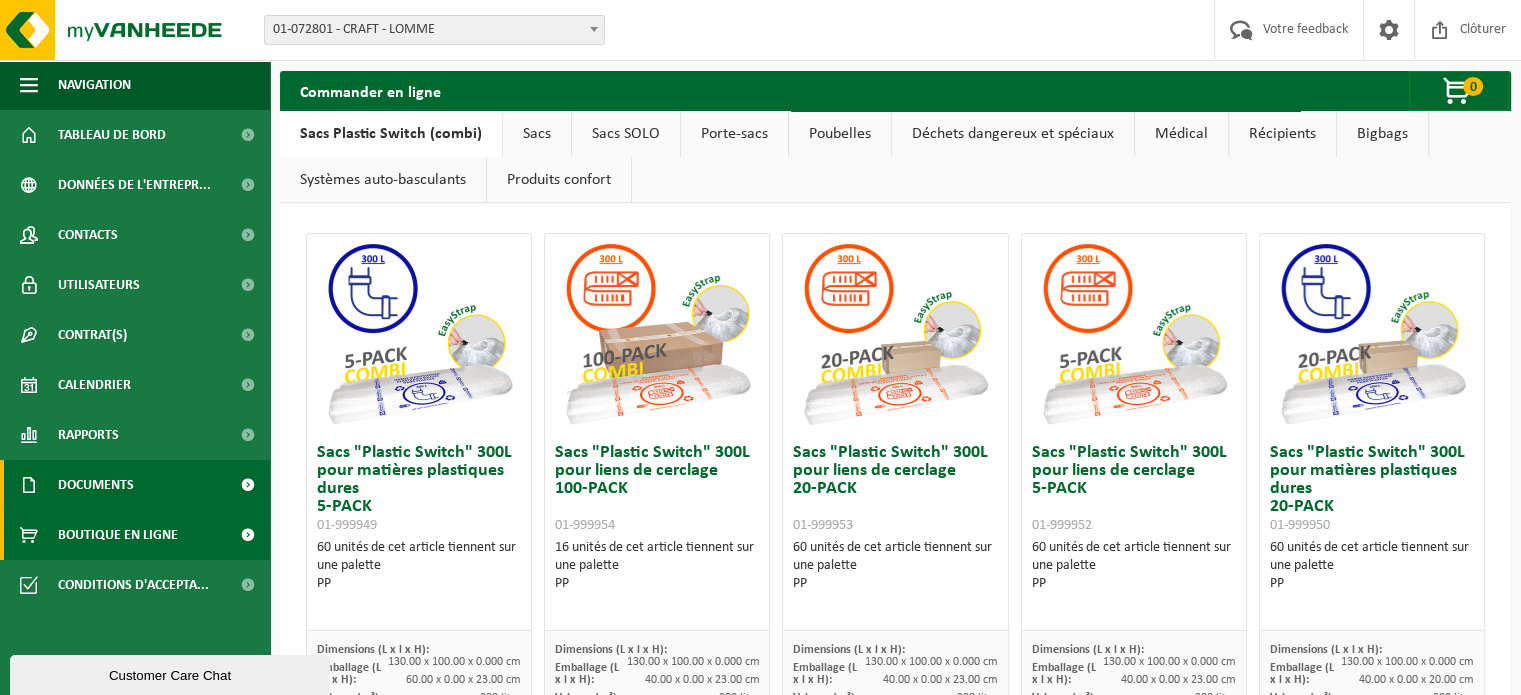 click on "Documents" at bounding box center [135, 485] 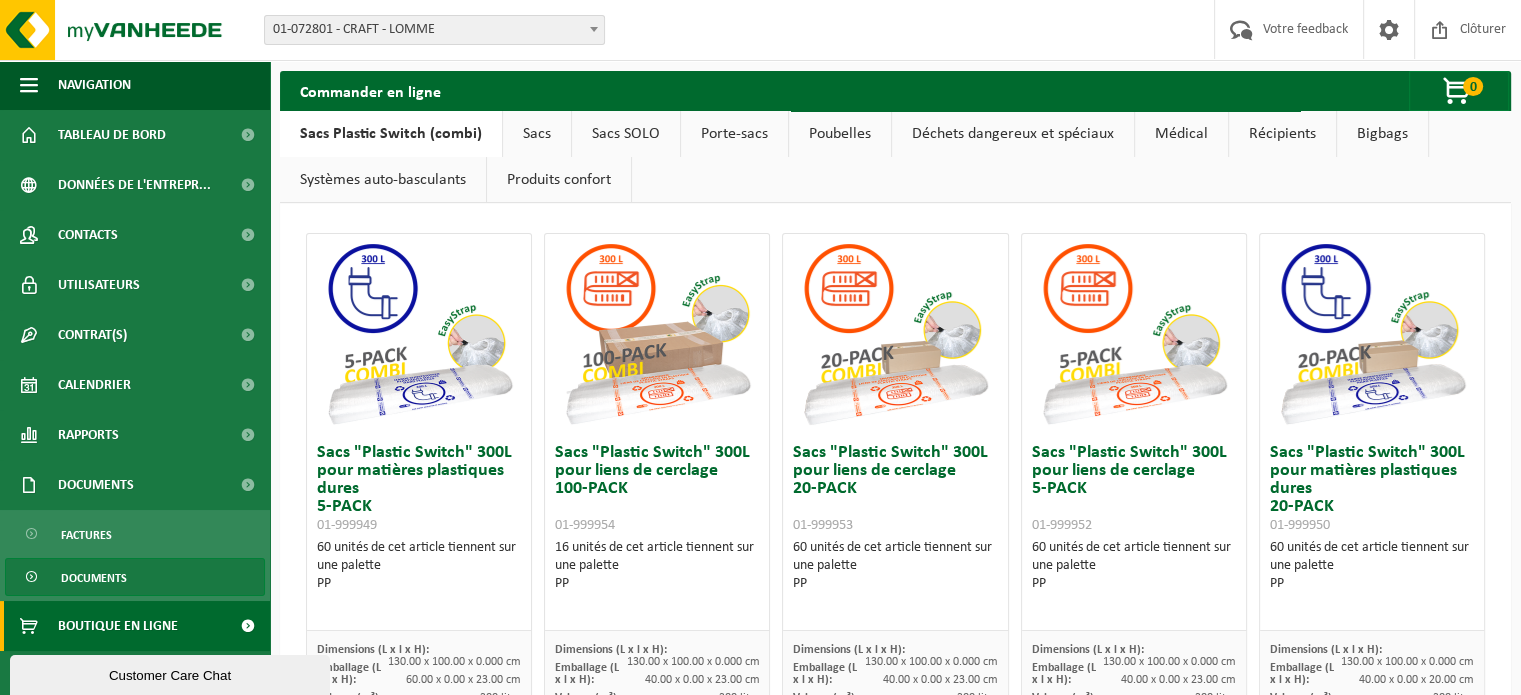 click on "Documents" at bounding box center [135, 577] 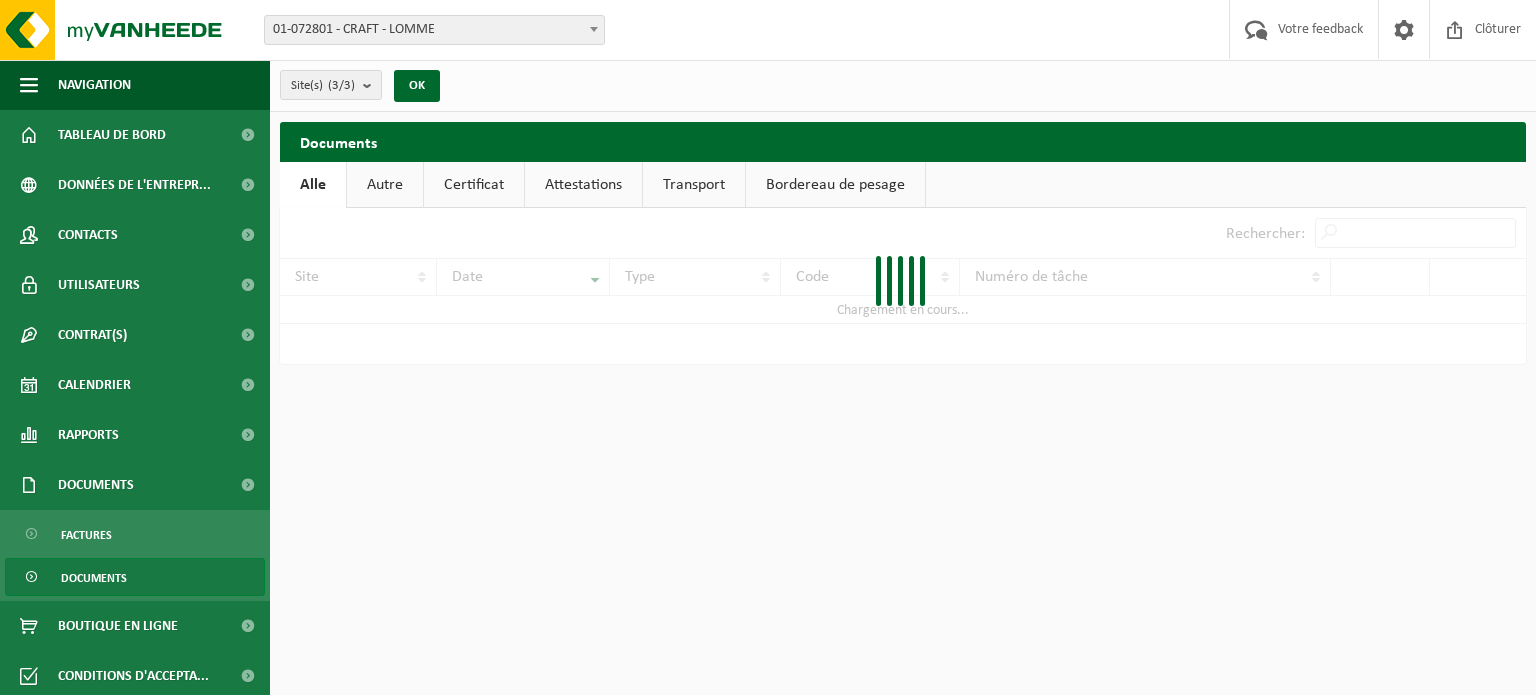 scroll, scrollTop: 0, scrollLeft: 0, axis: both 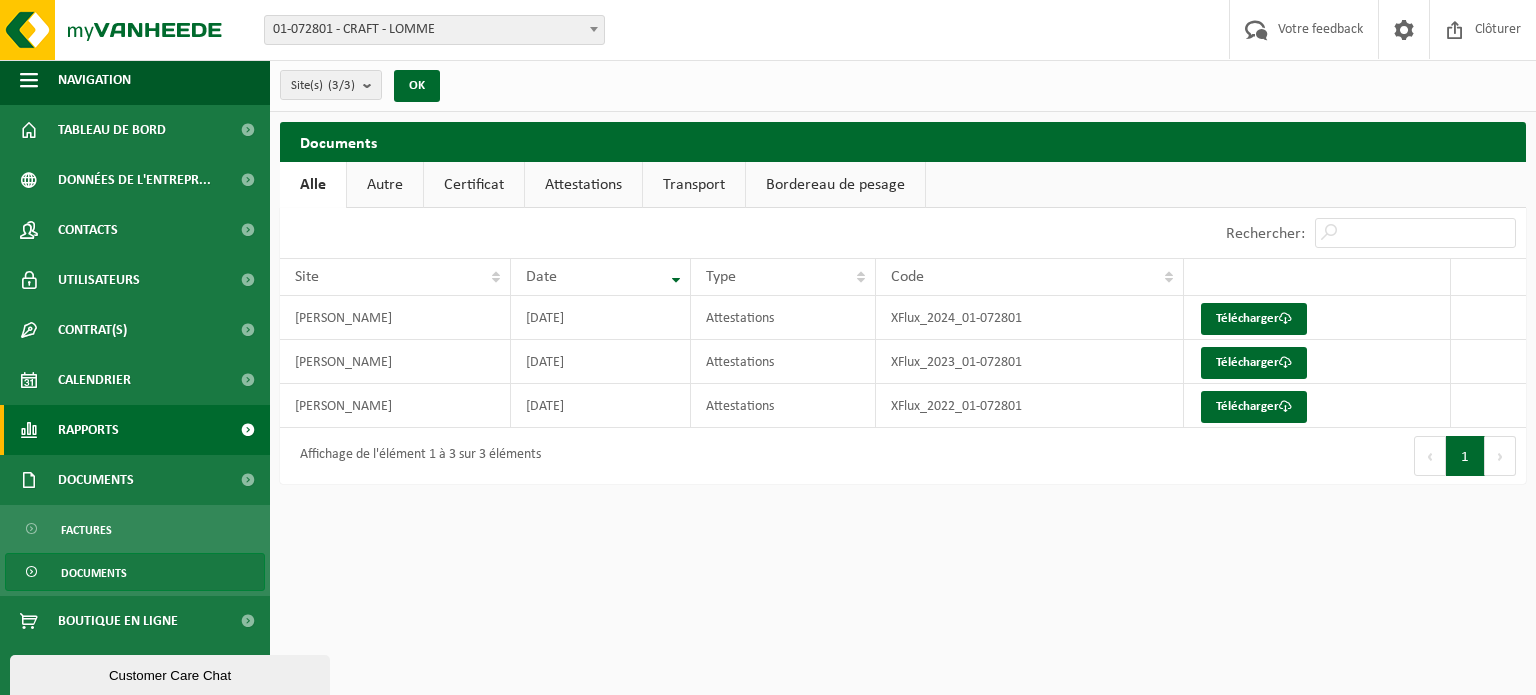 click on "Rapports" at bounding box center [135, 430] 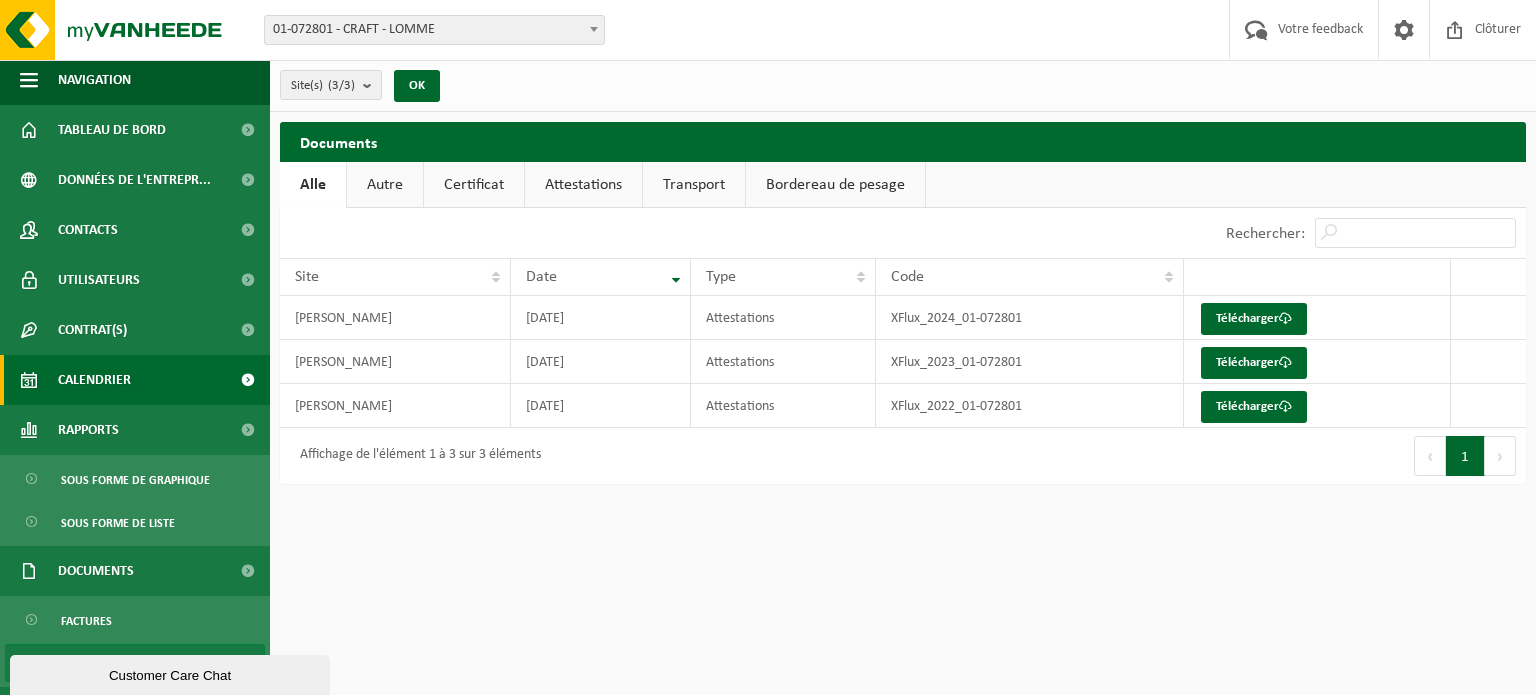 click on "Calendrier" at bounding box center [135, 380] 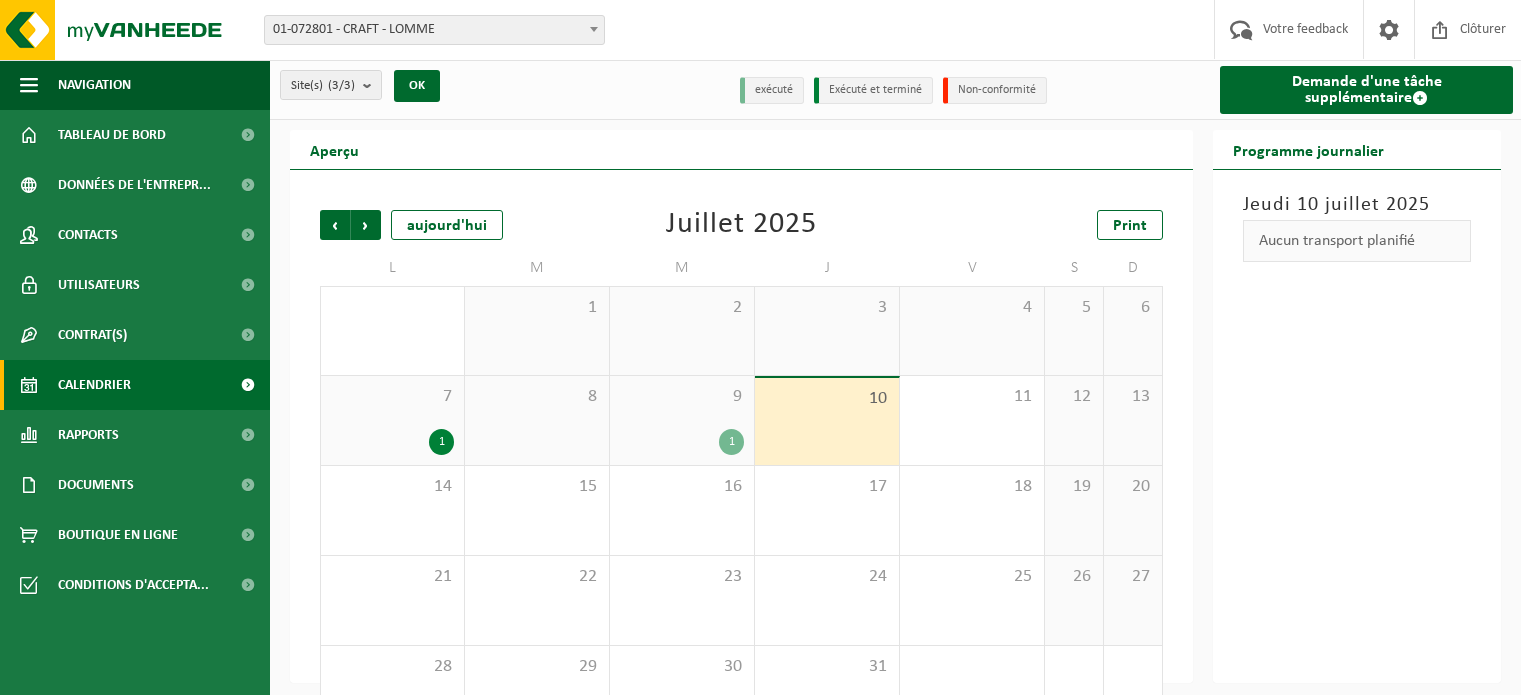 scroll, scrollTop: 0, scrollLeft: 0, axis: both 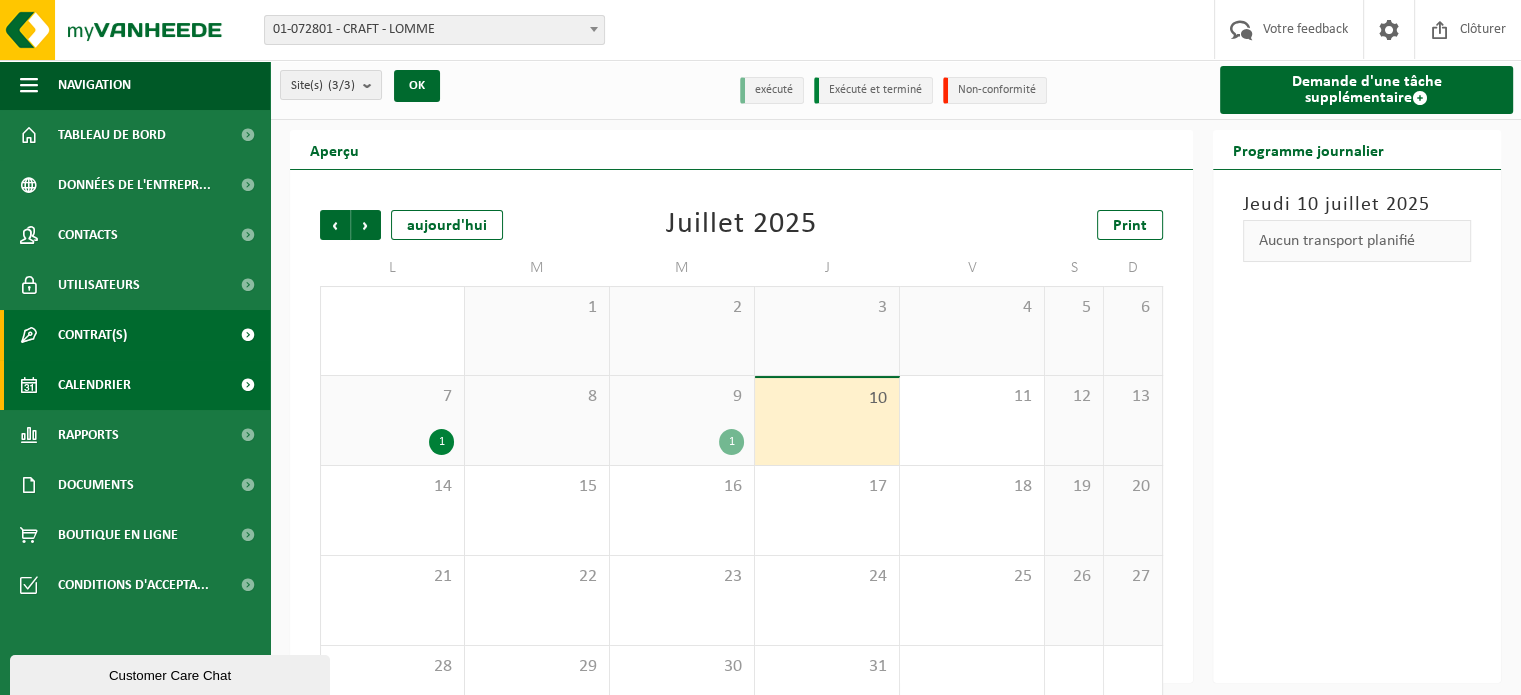 click on "Contrat(s)" at bounding box center (135, 335) 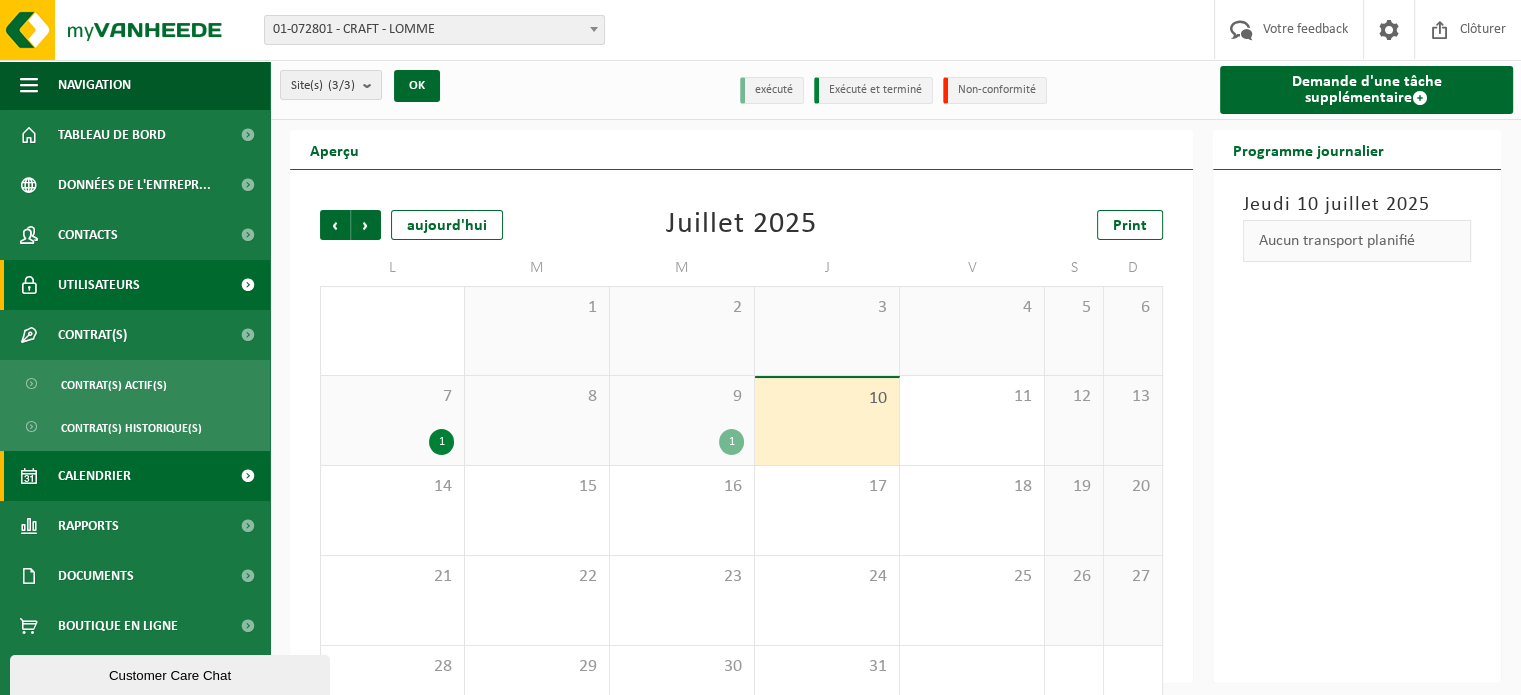 click on "Utilisateurs" at bounding box center (135, 285) 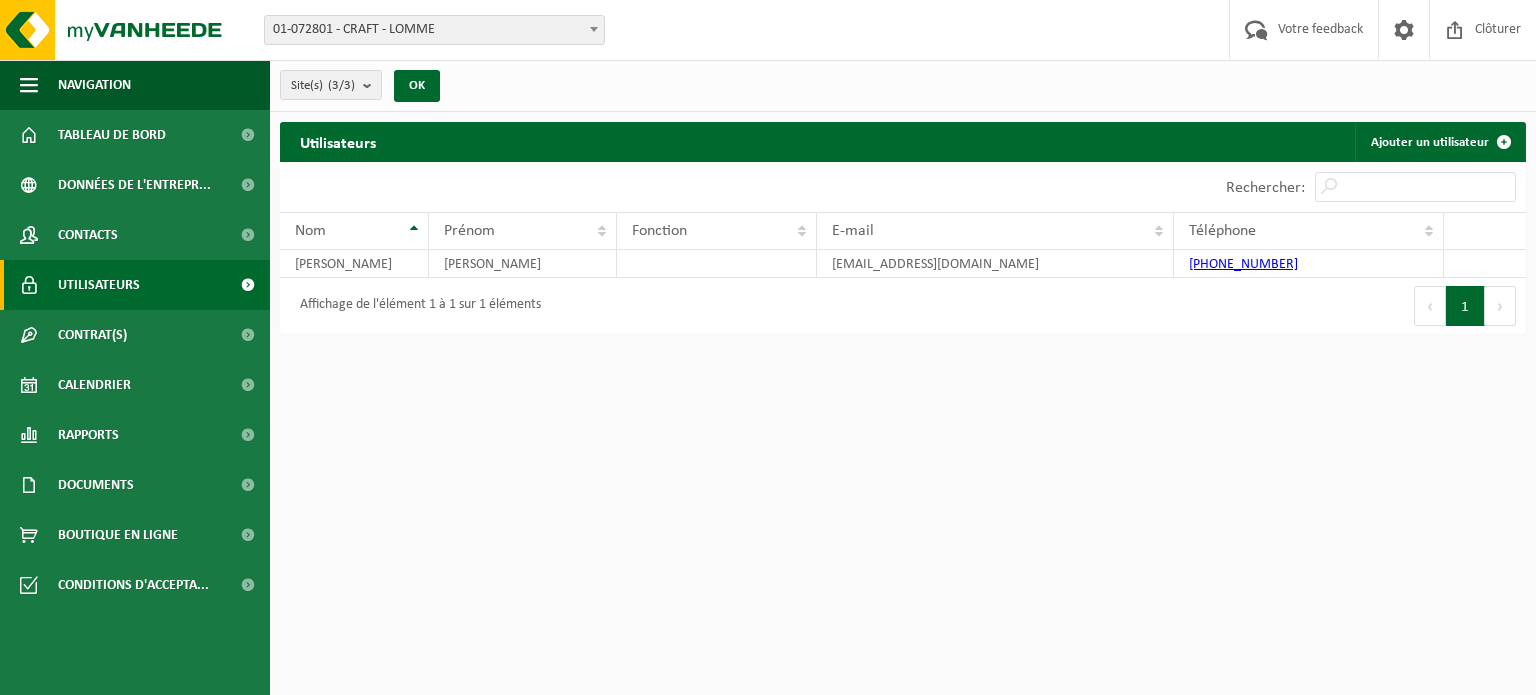 scroll, scrollTop: 0, scrollLeft: 0, axis: both 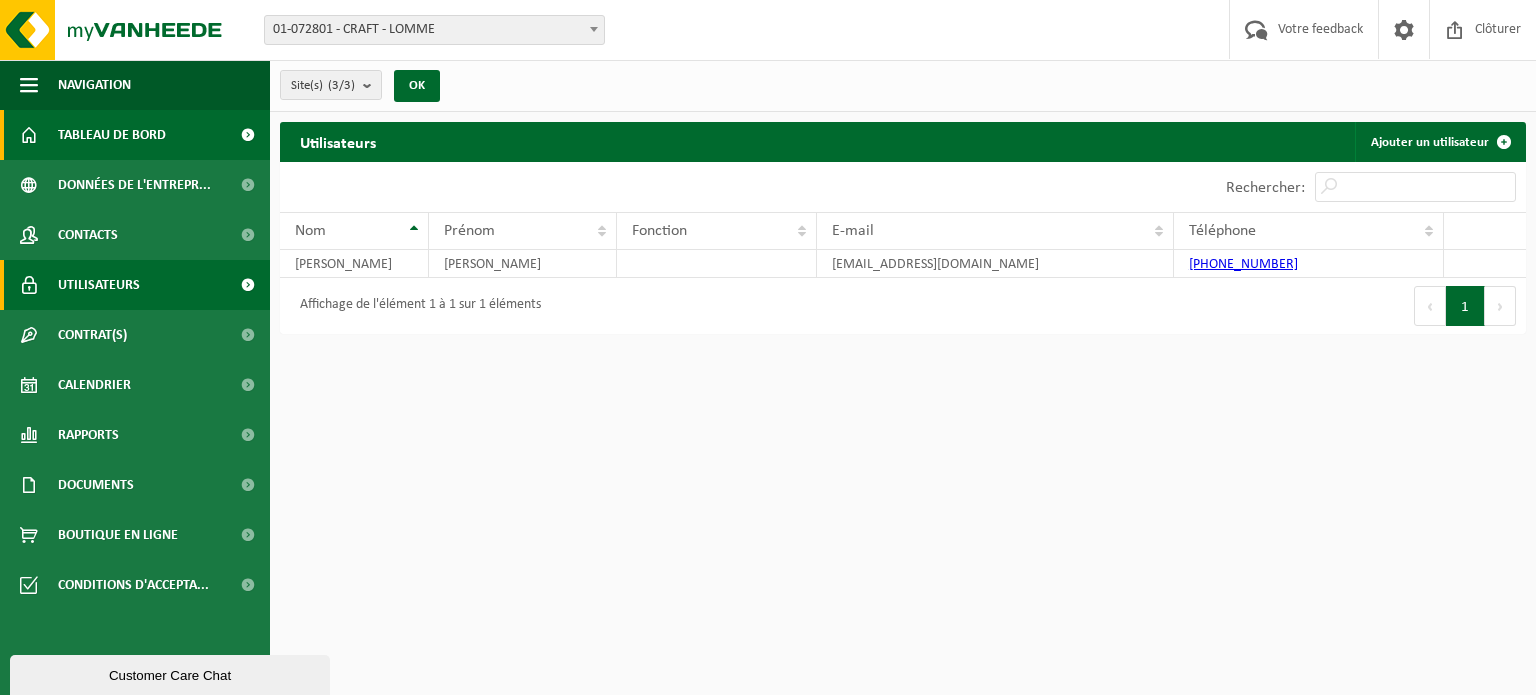 click on "Tableau de bord" at bounding box center [135, 135] 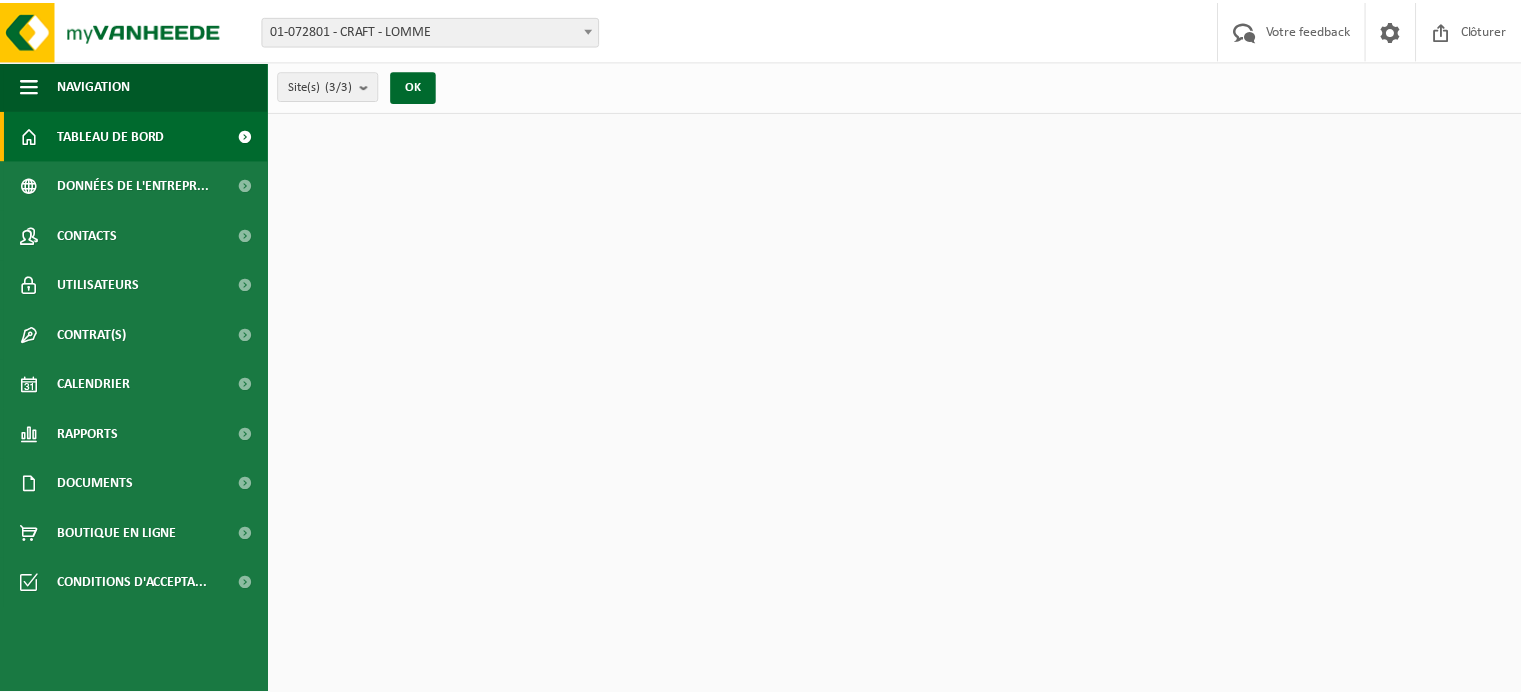 scroll, scrollTop: 0, scrollLeft: 0, axis: both 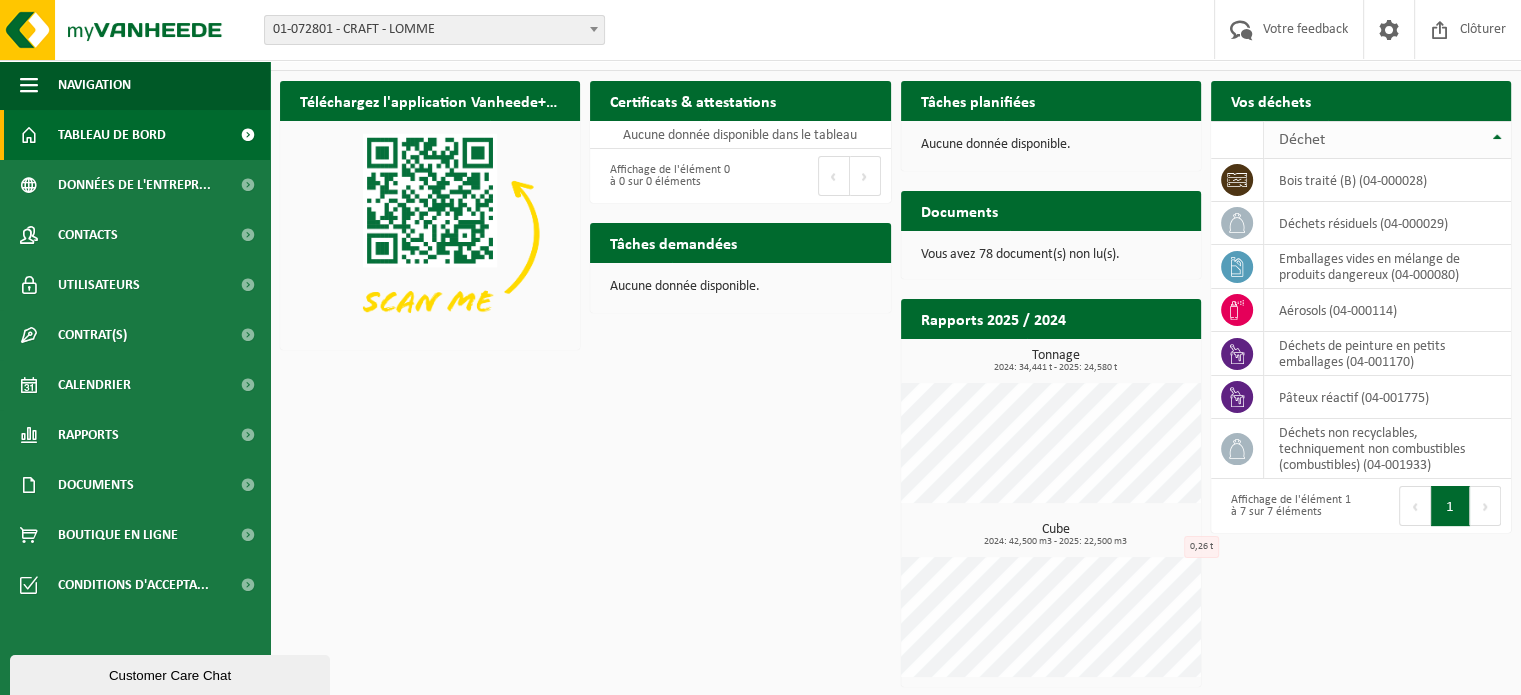 click on "Déchet" at bounding box center (1387, 140) 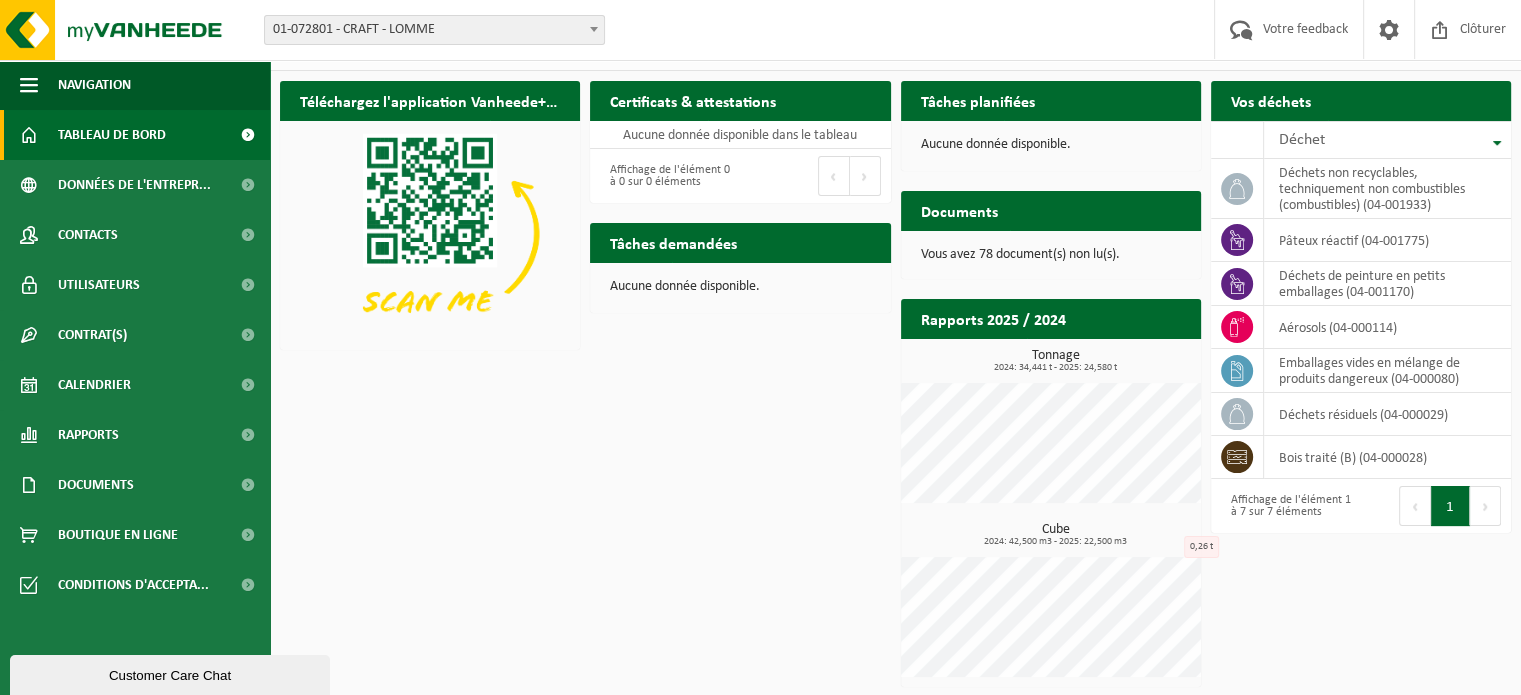 click on "Déchet" at bounding box center (1387, 140) 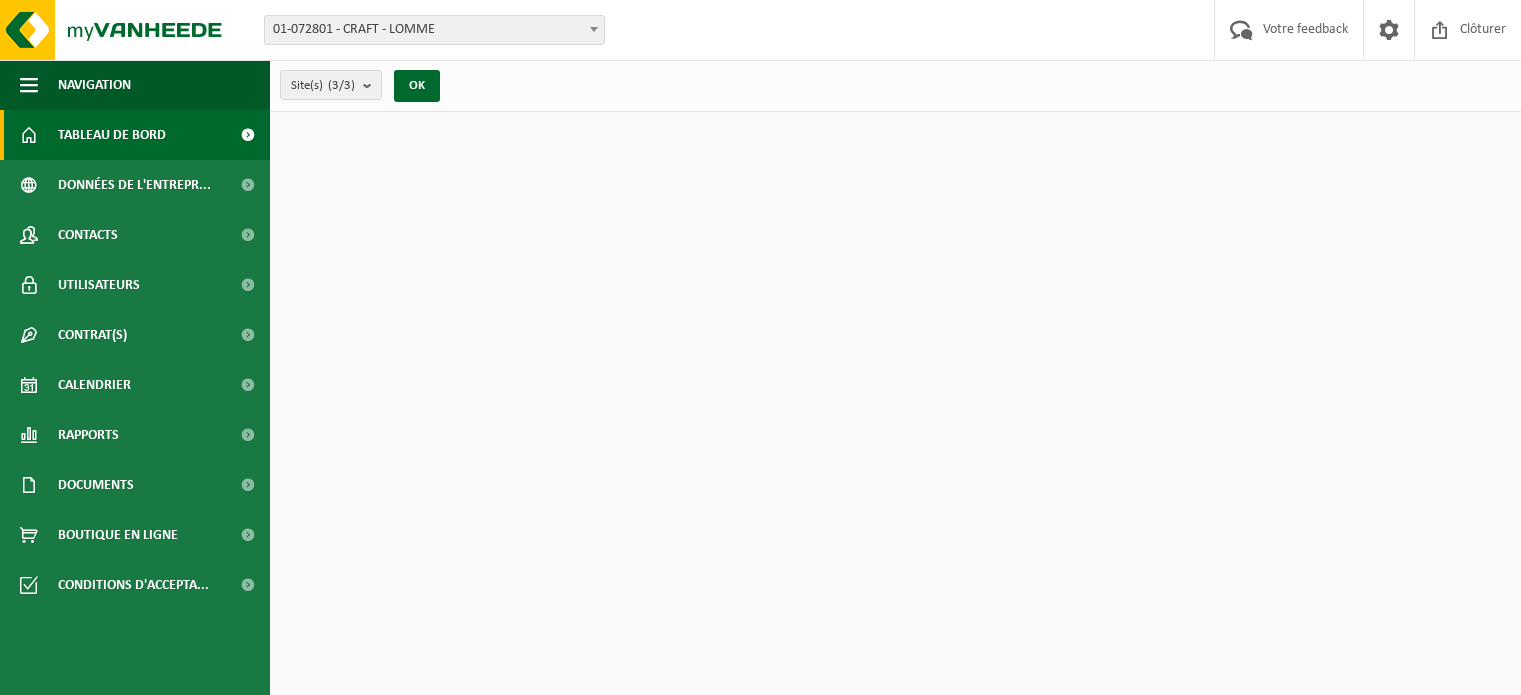 scroll, scrollTop: 0, scrollLeft: 0, axis: both 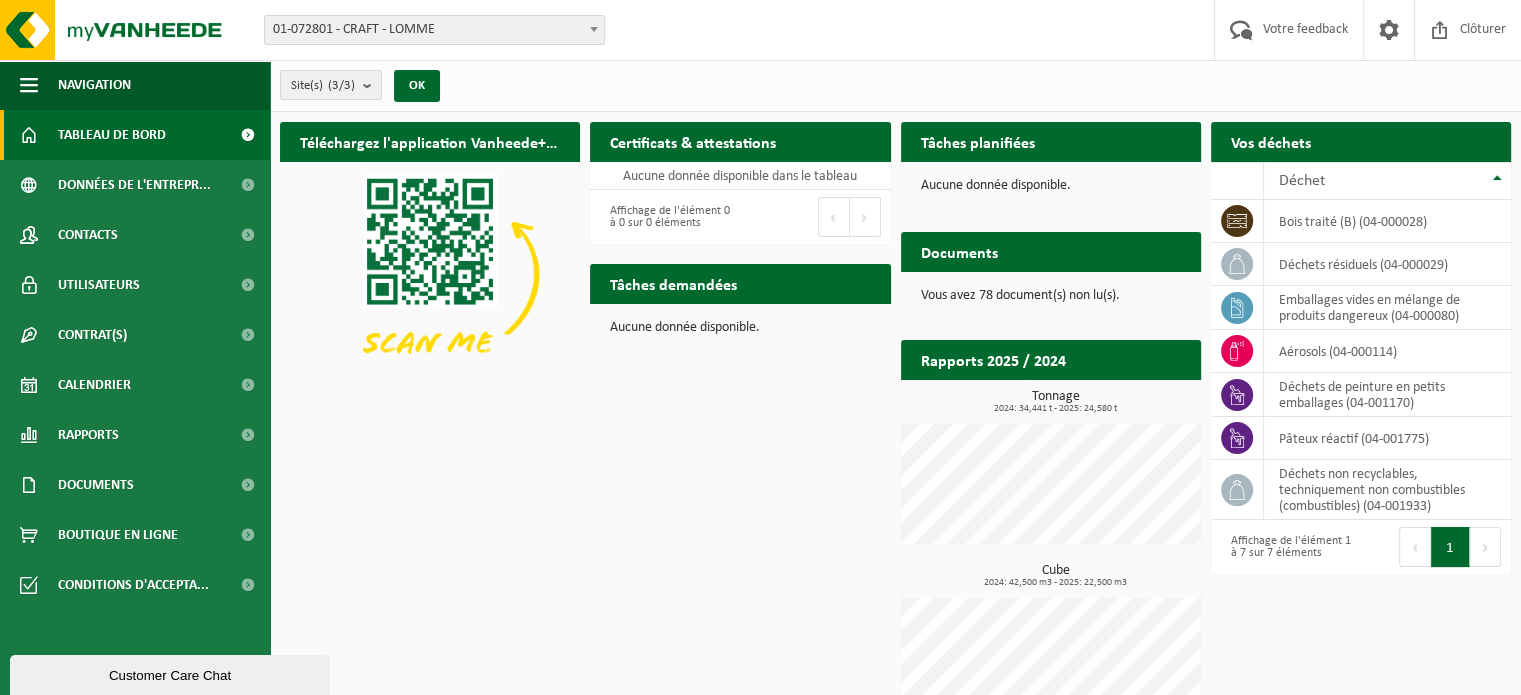 drag, startPoint x: 108, startPoint y: 668, endPoint x: 298, endPoint y: 1134, distance: 503.24545 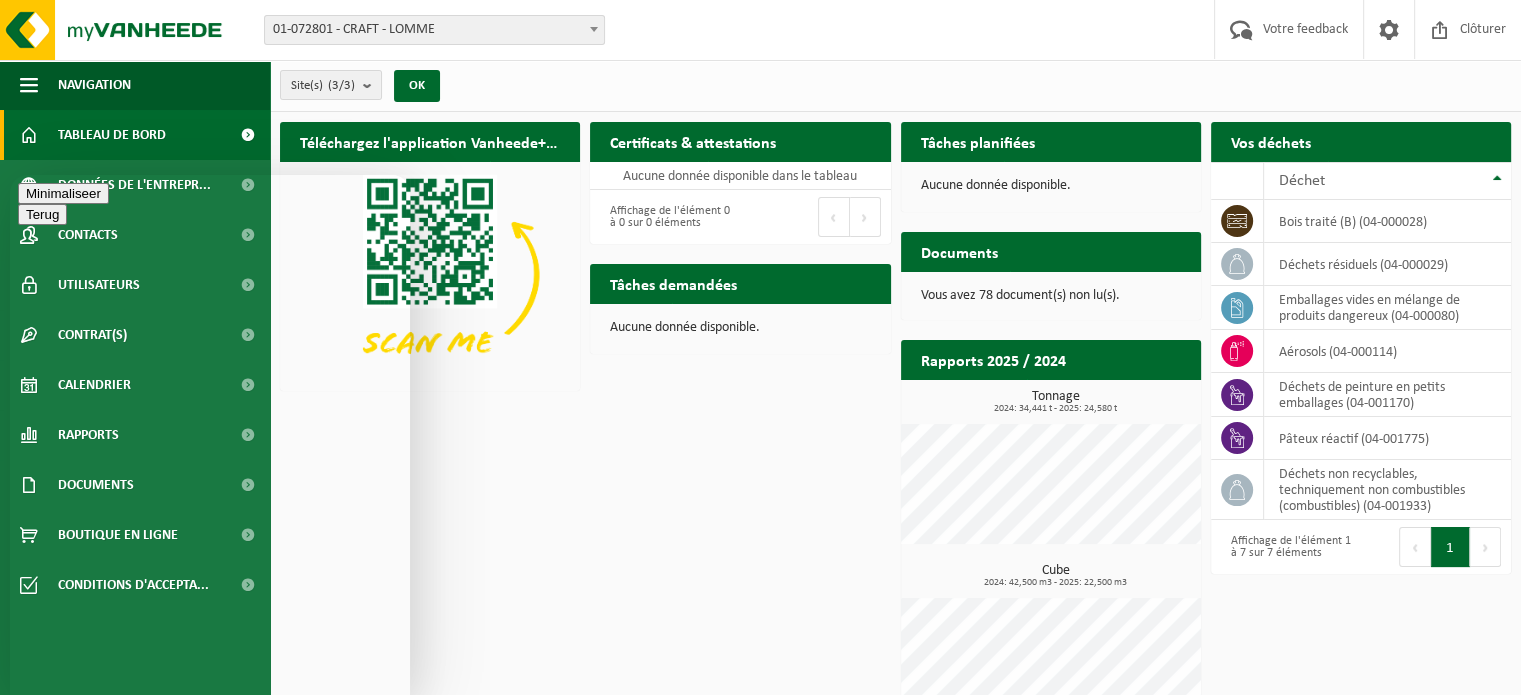 drag, startPoint x: 376, startPoint y: 196, endPoint x: 400, endPoint y: 370, distance: 175.64737 